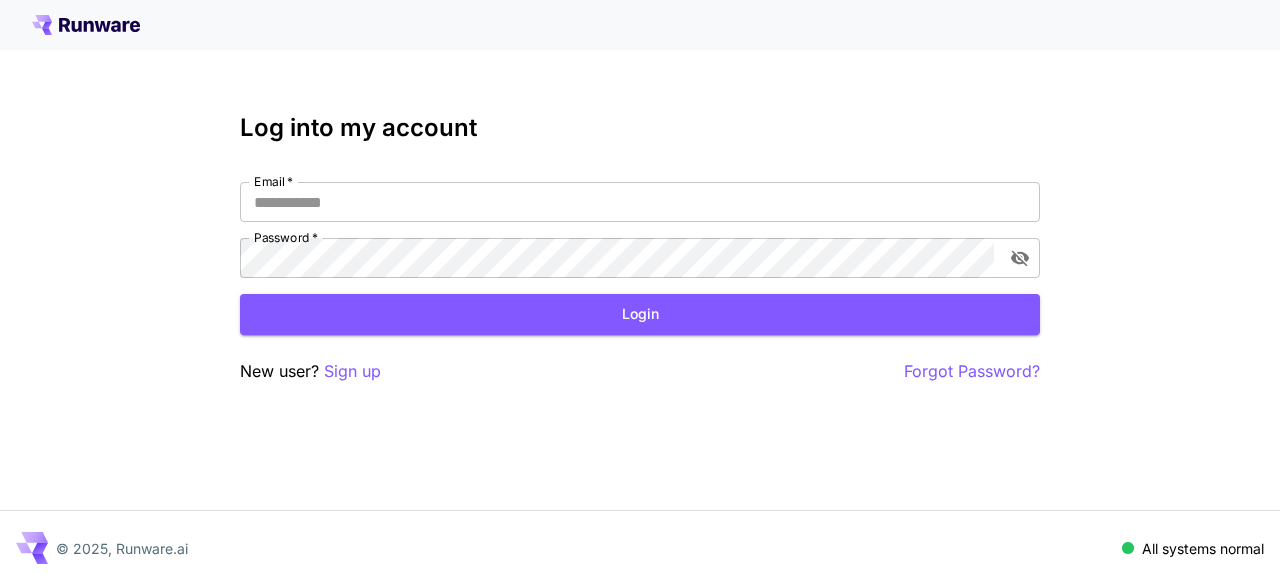 scroll, scrollTop: 0, scrollLeft: 0, axis: both 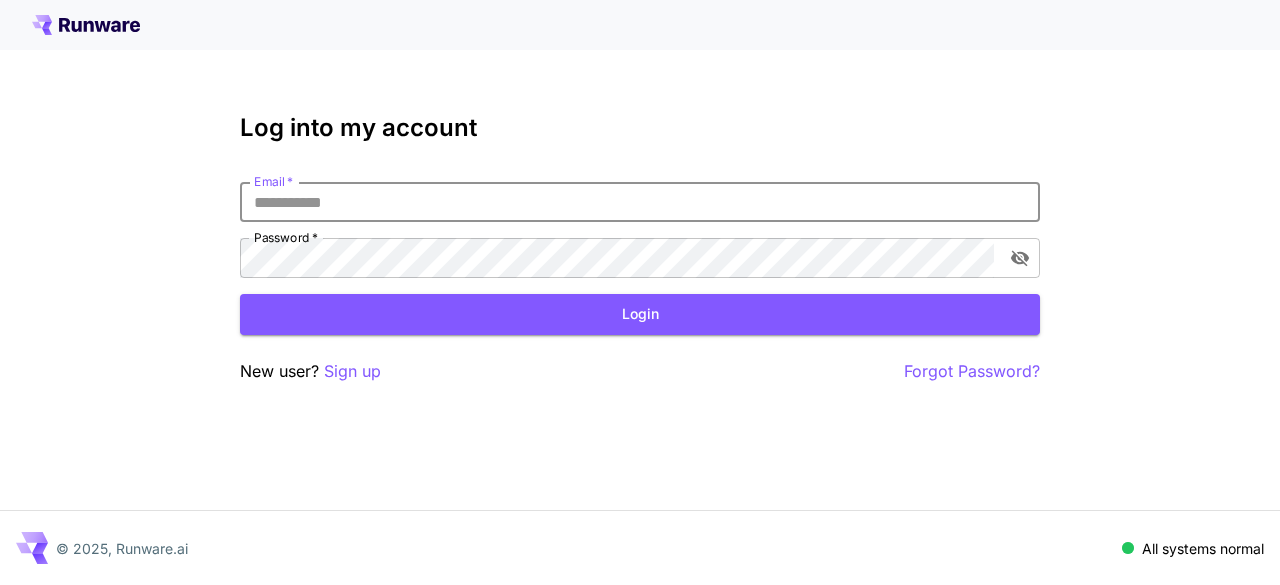 click on "Email   *" at bounding box center (640, 202) 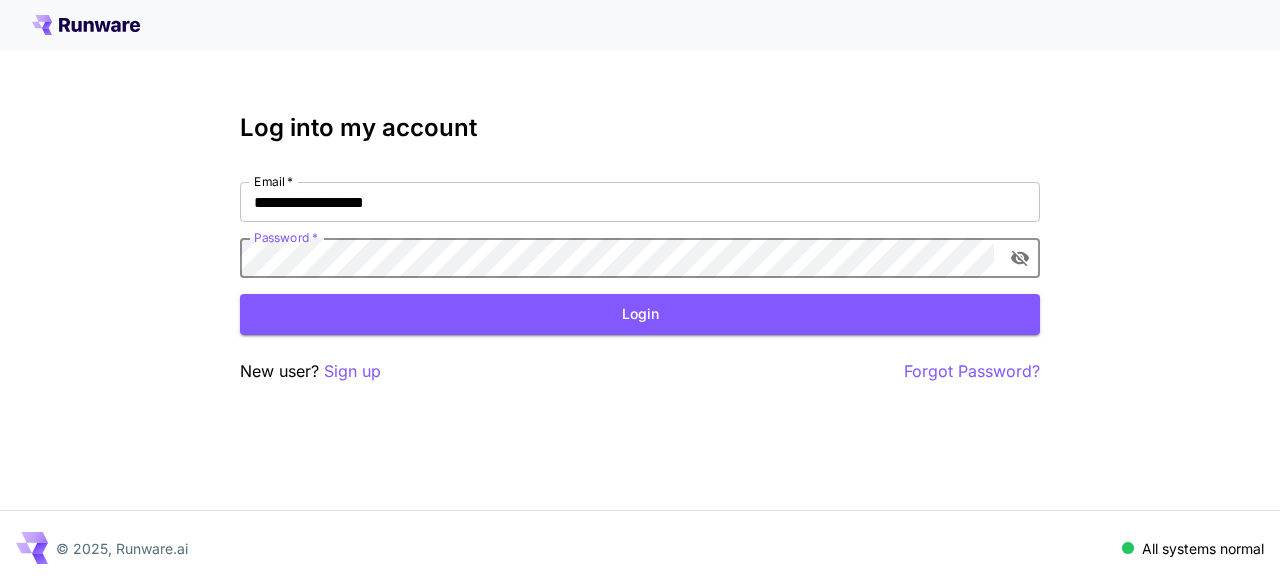 click on "Login" at bounding box center (640, 314) 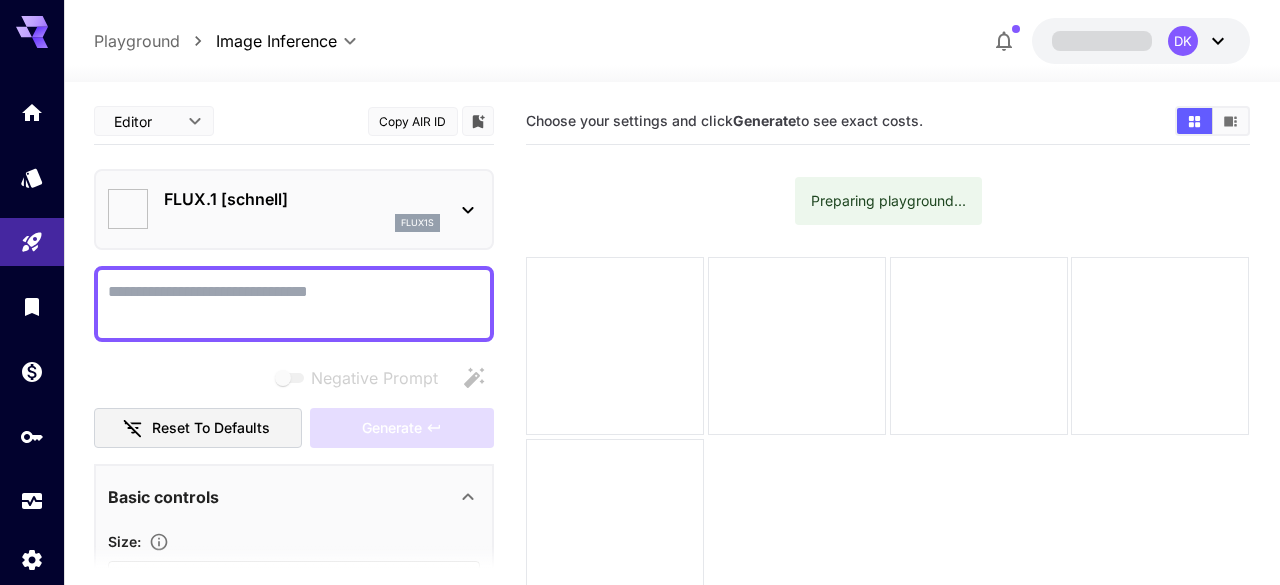 type on "**********" 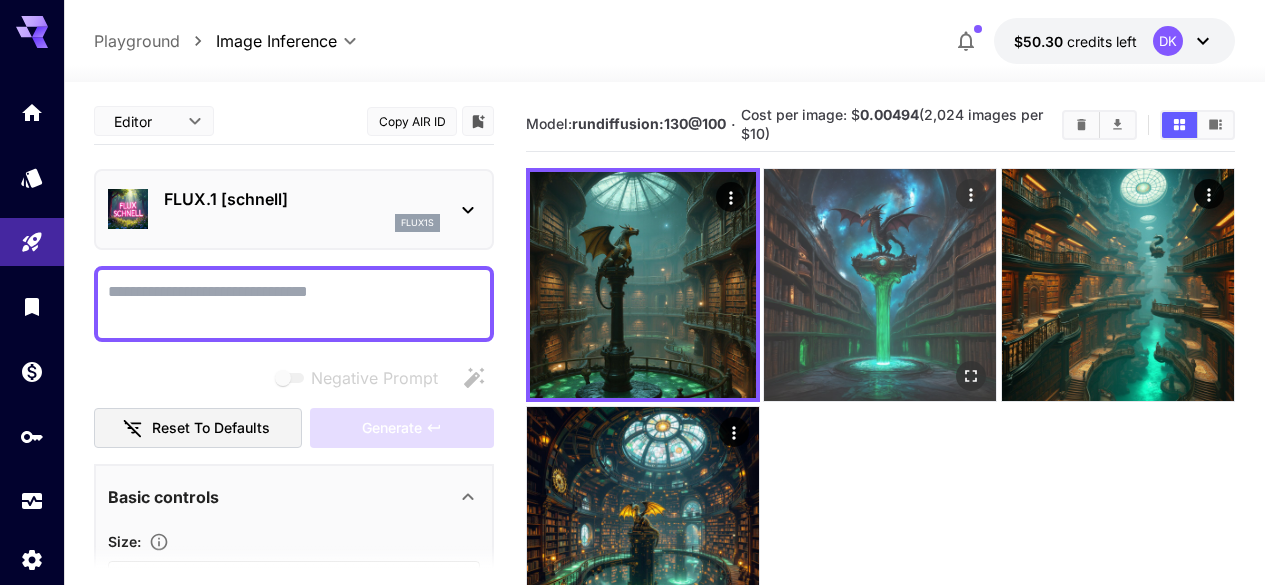 click at bounding box center (880, 285) 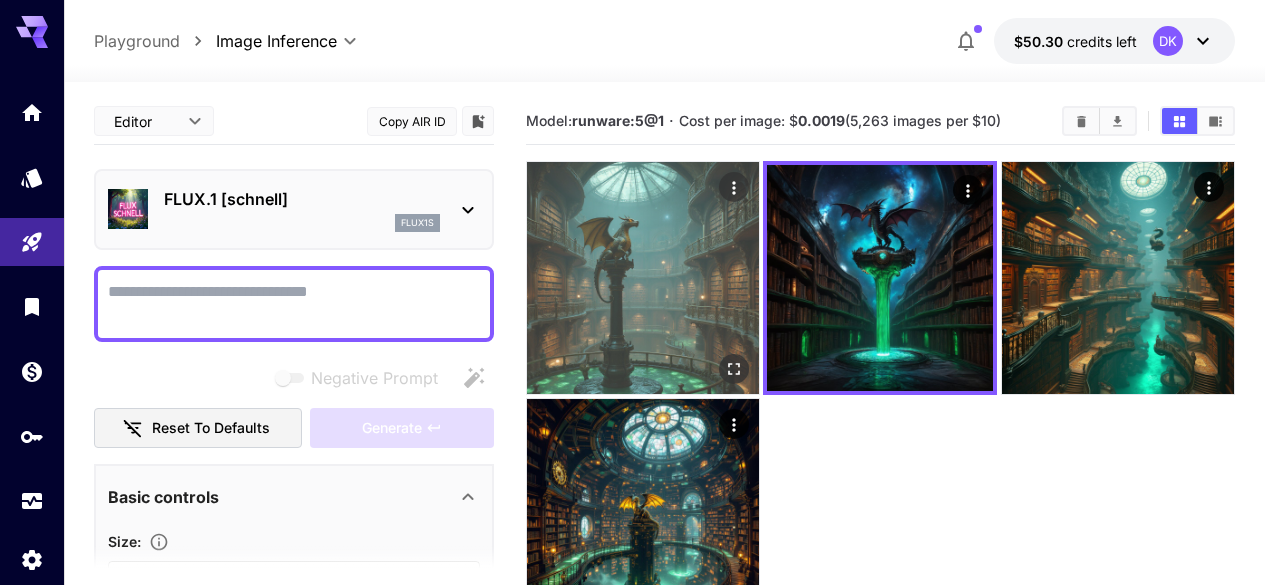 click at bounding box center [643, 278] 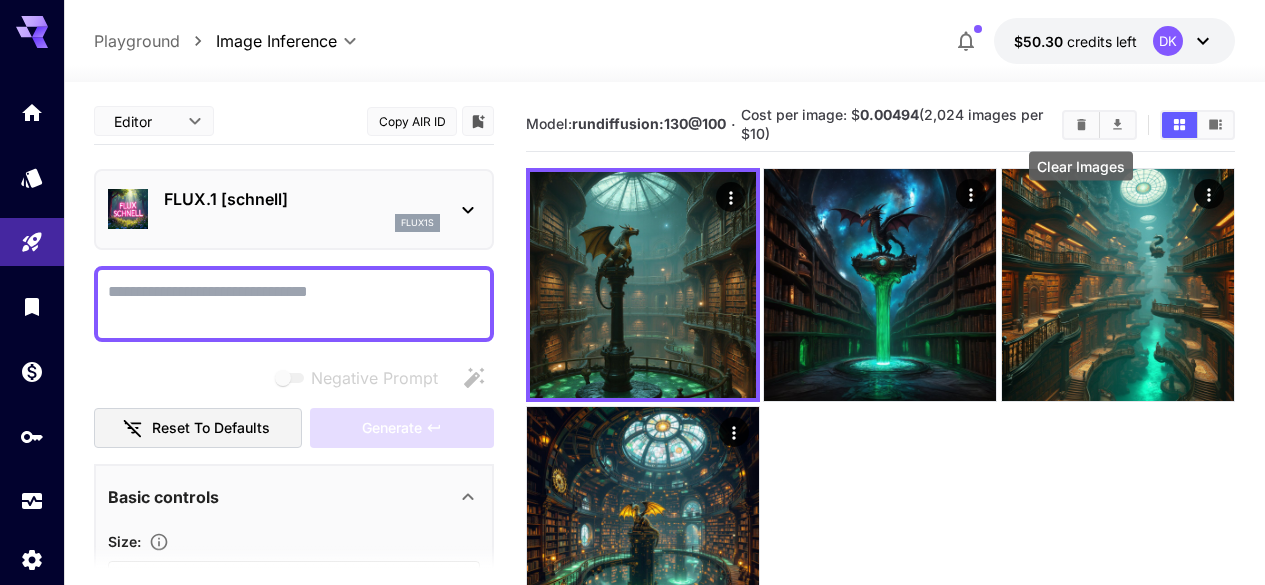 click at bounding box center (1081, 125) 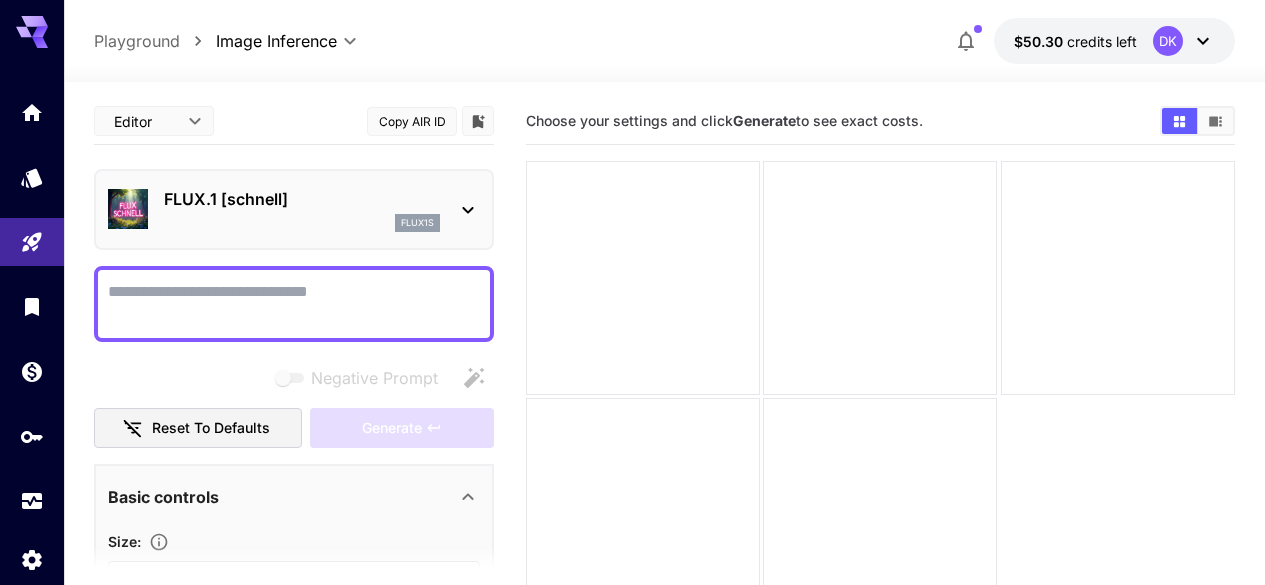 click on "FLUX.1 [schnell] flux1s" at bounding box center [294, 209] 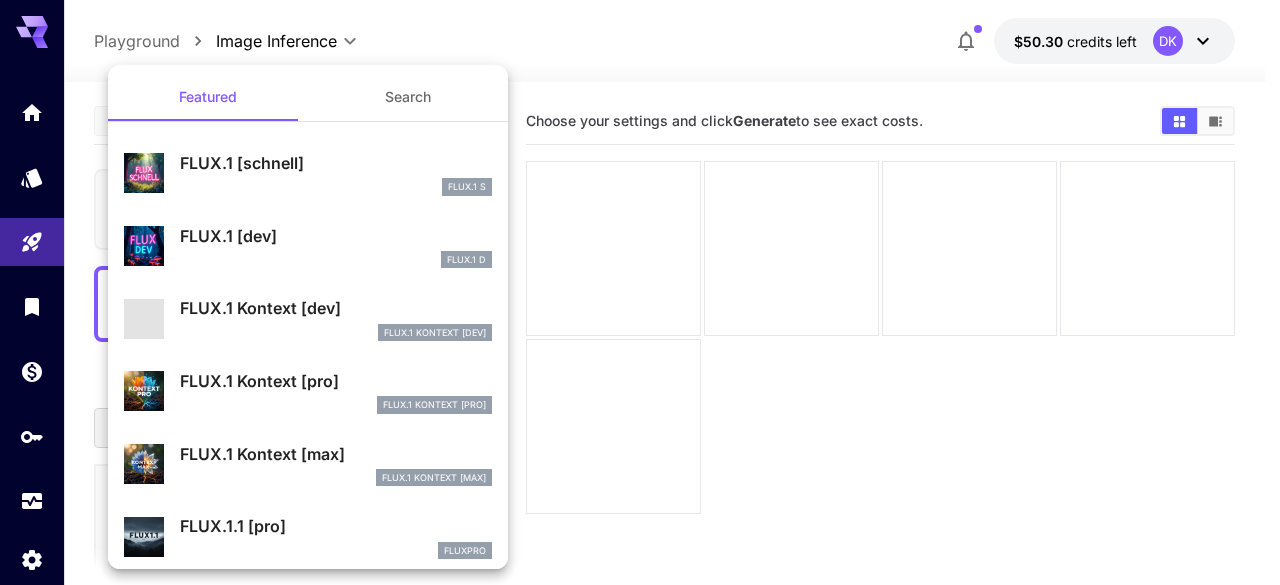click at bounding box center [640, 292] 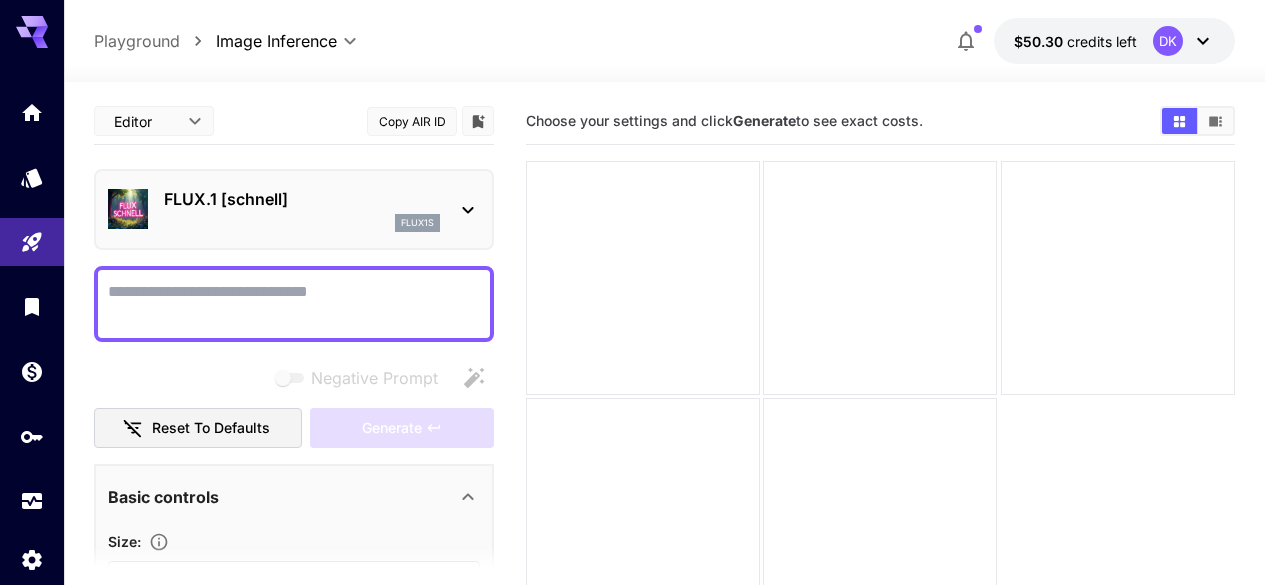 click on "flux1s" at bounding box center [302, 223] 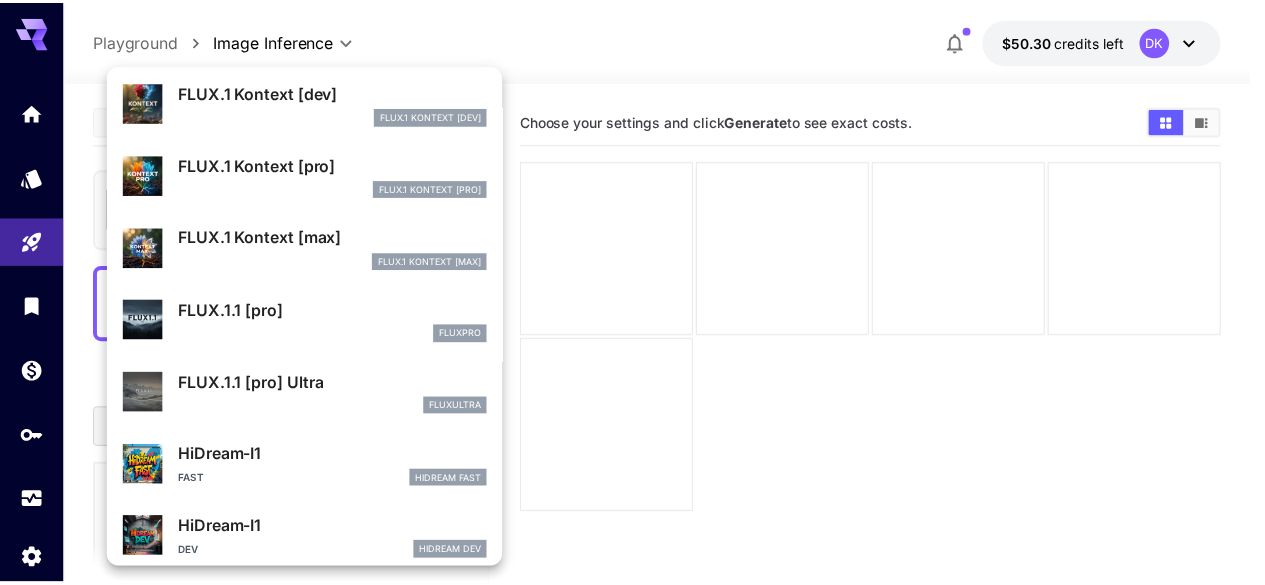 scroll, scrollTop: 377, scrollLeft: 0, axis: vertical 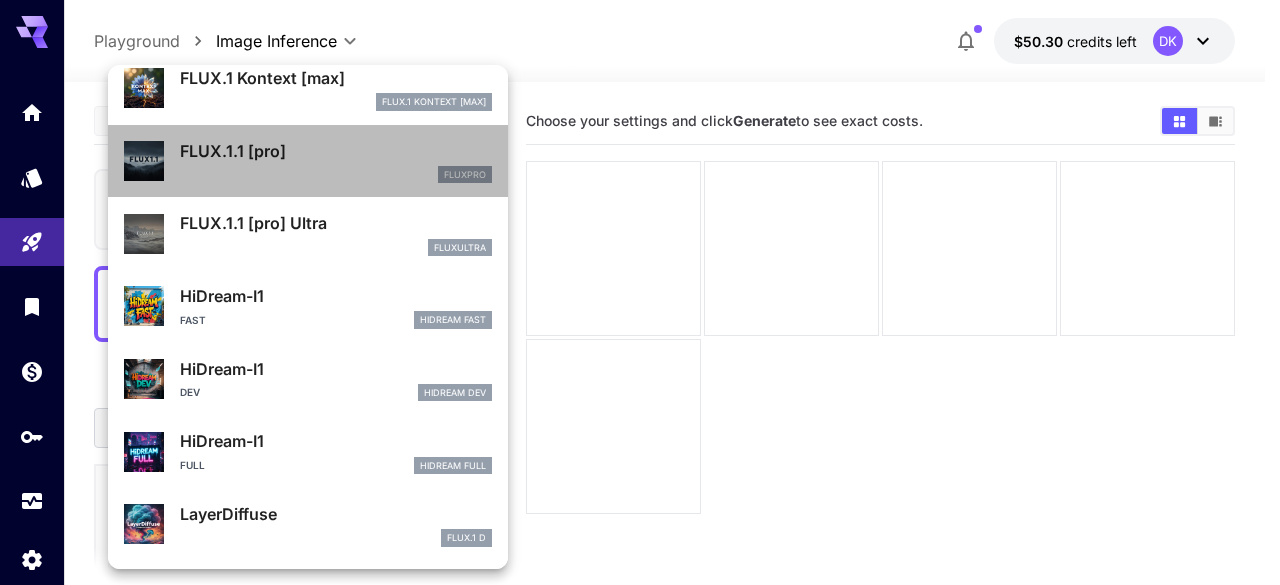 click on "fluxpro" at bounding box center (336, 175) 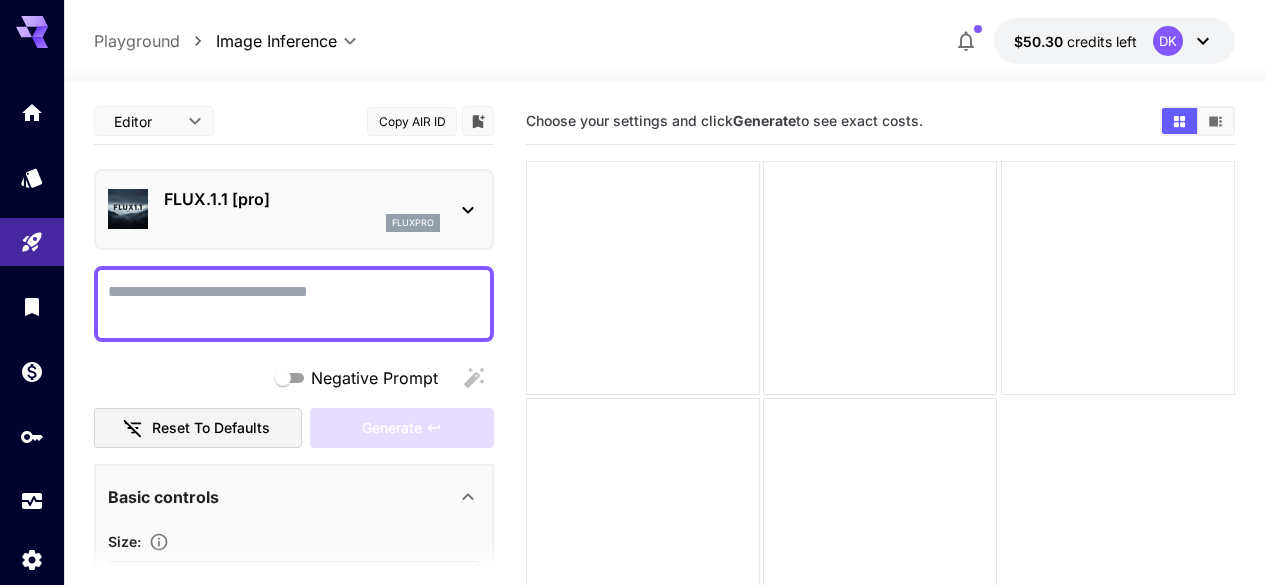 click on "Negative Prompt" at bounding box center (294, 304) 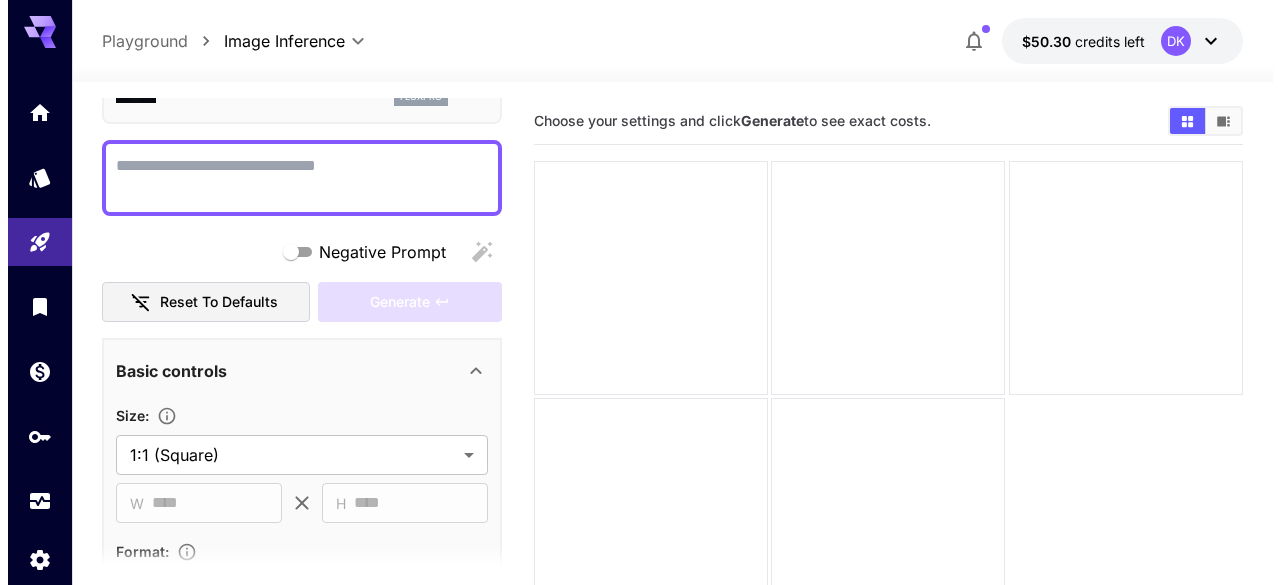 scroll, scrollTop: 0, scrollLeft: 0, axis: both 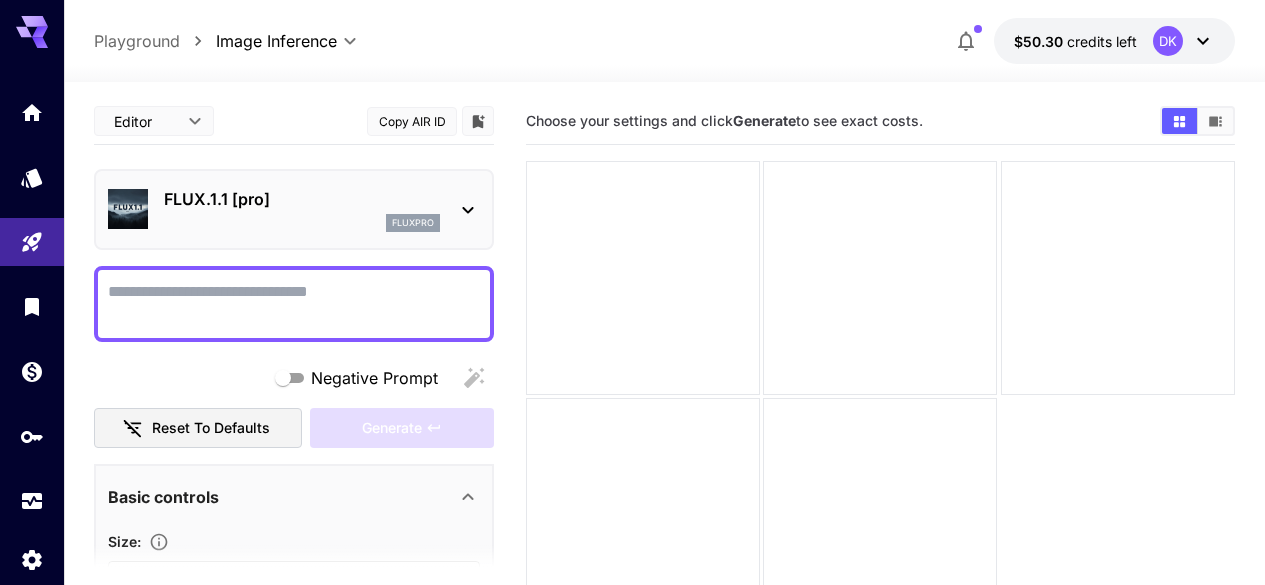 click on "fluxpro" at bounding box center (302, 223) 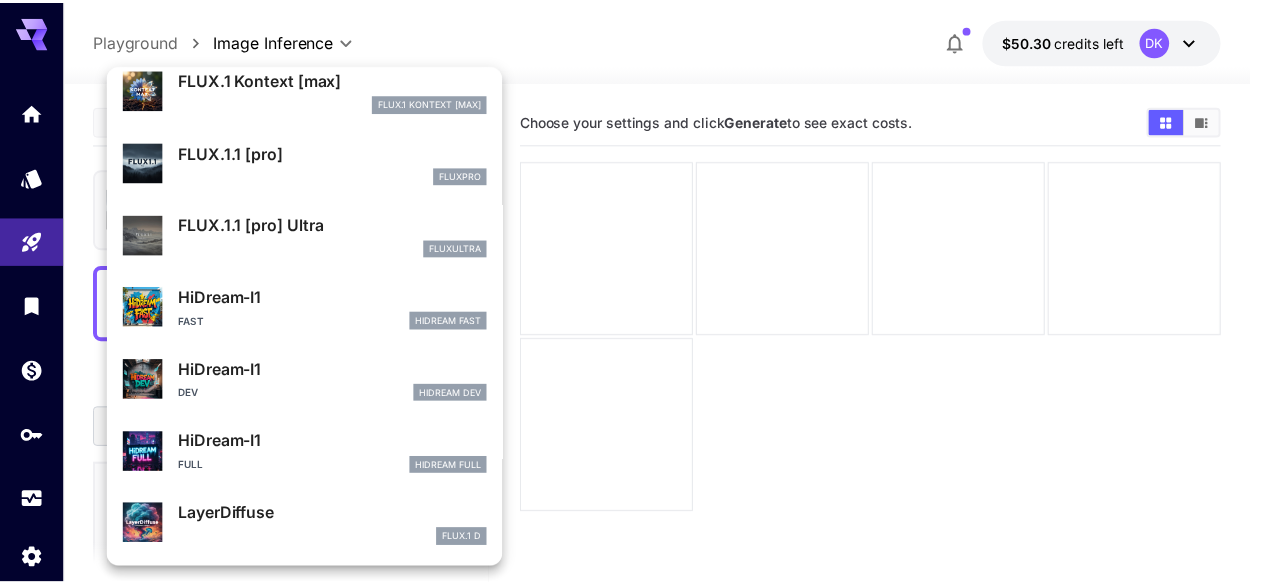 scroll, scrollTop: 377, scrollLeft: 0, axis: vertical 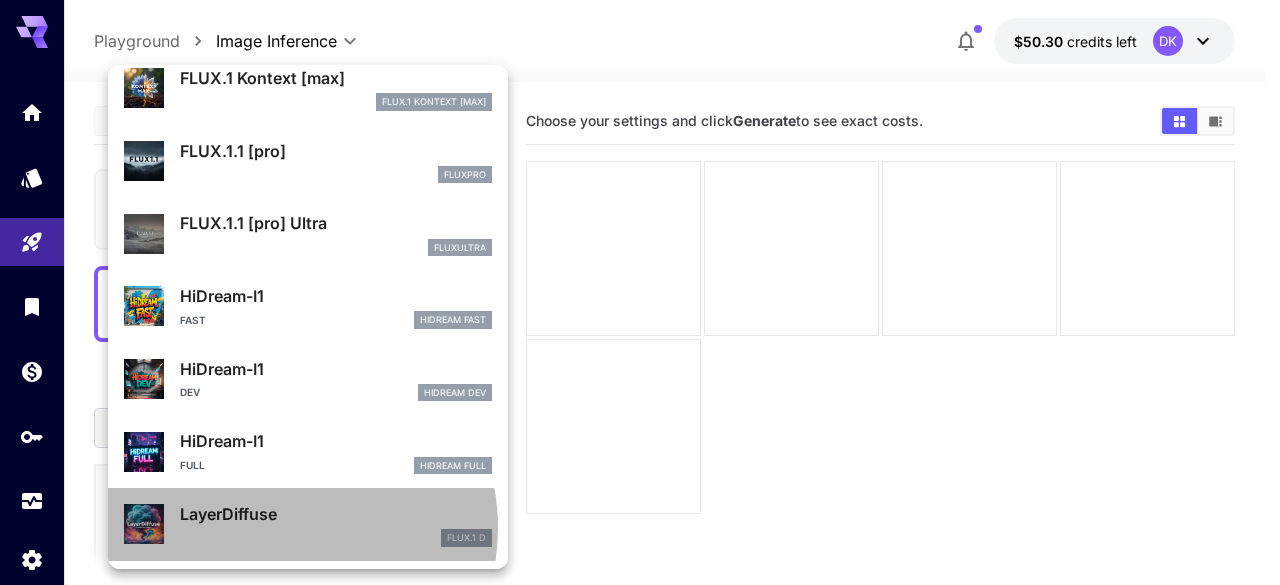 click on "LayerDiffuse FLUX.1 D" at bounding box center (336, 524) 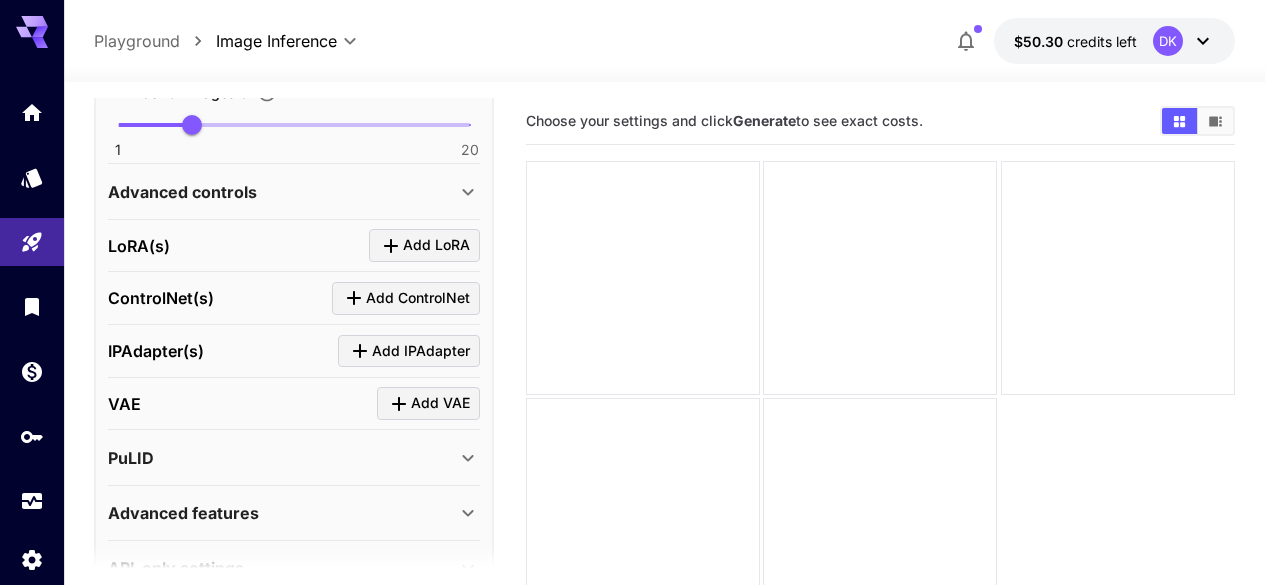 scroll, scrollTop: 673, scrollLeft: 0, axis: vertical 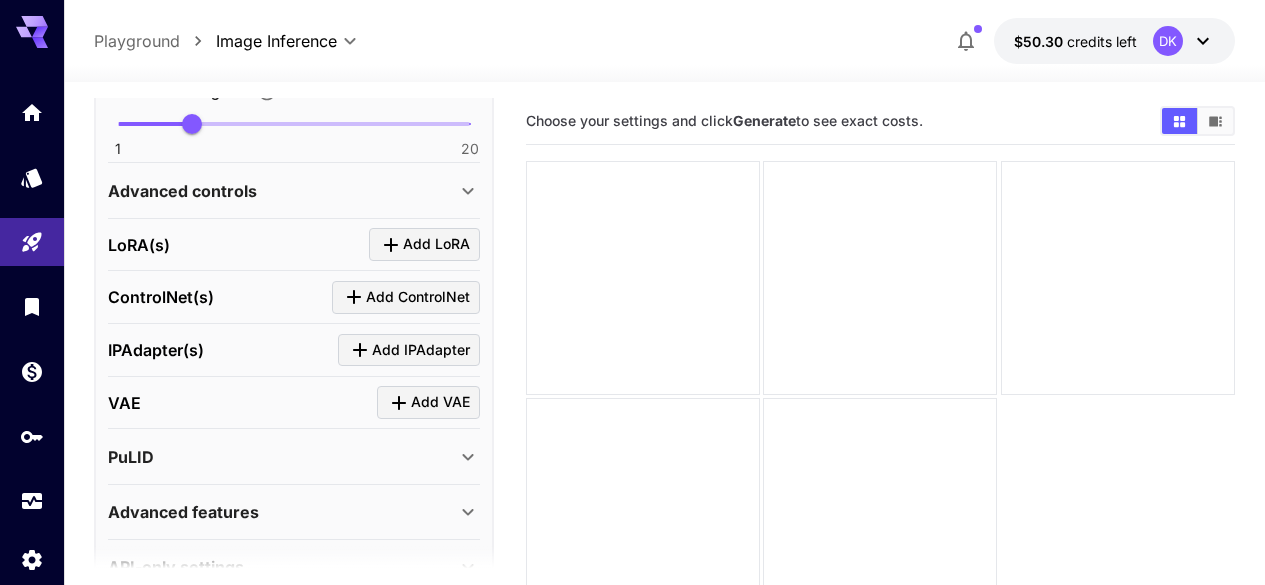 click on "Advanced controls" at bounding box center [282, 191] 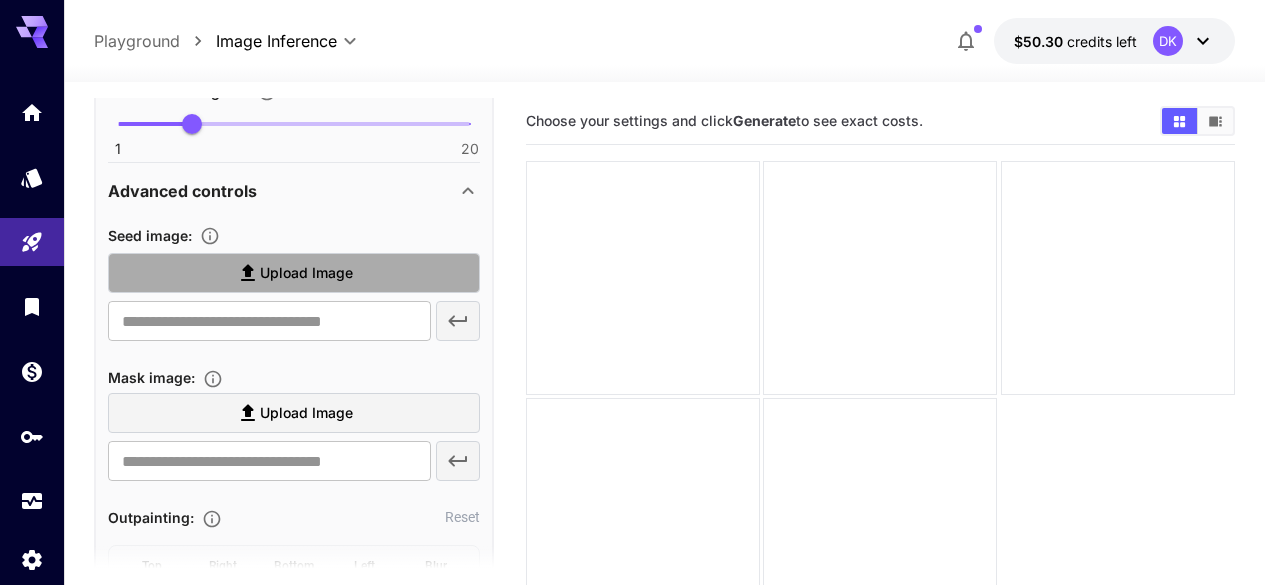 click on "Upload Image" at bounding box center [306, 273] 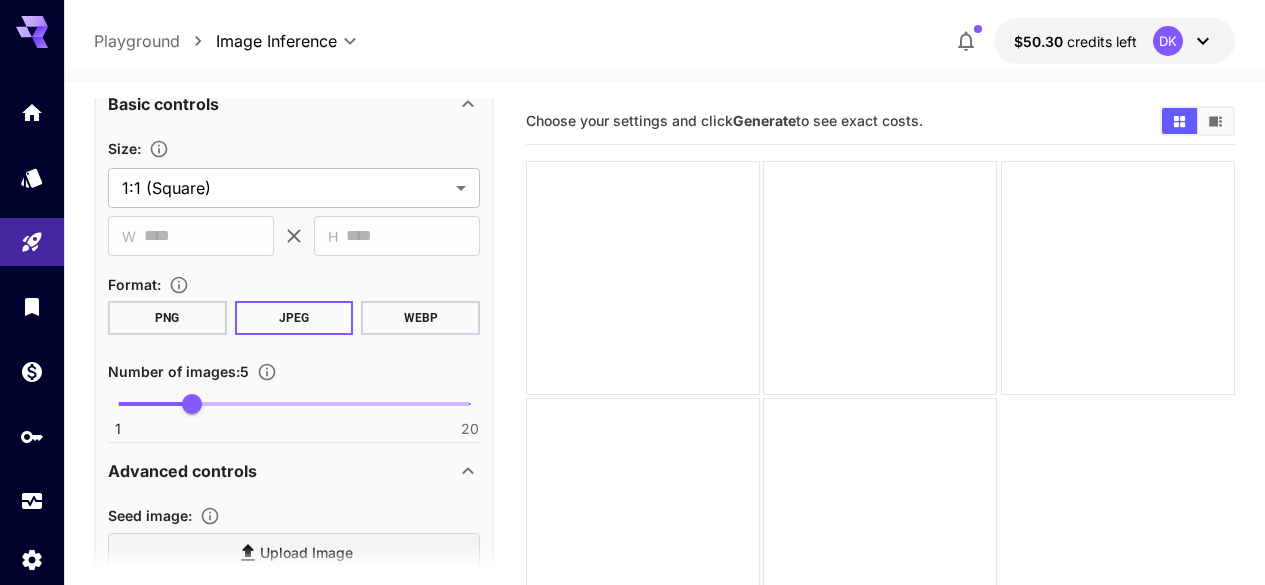 scroll, scrollTop: 0, scrollLeft: 0, axis: both 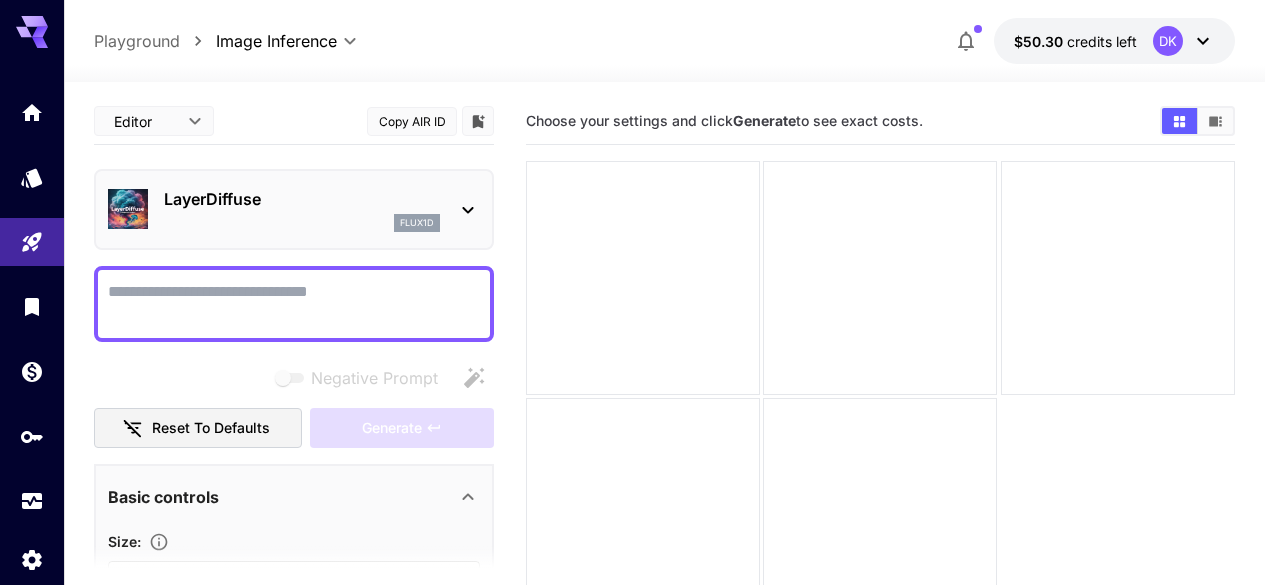 click on "**********" at bounding box center [294, 1180] 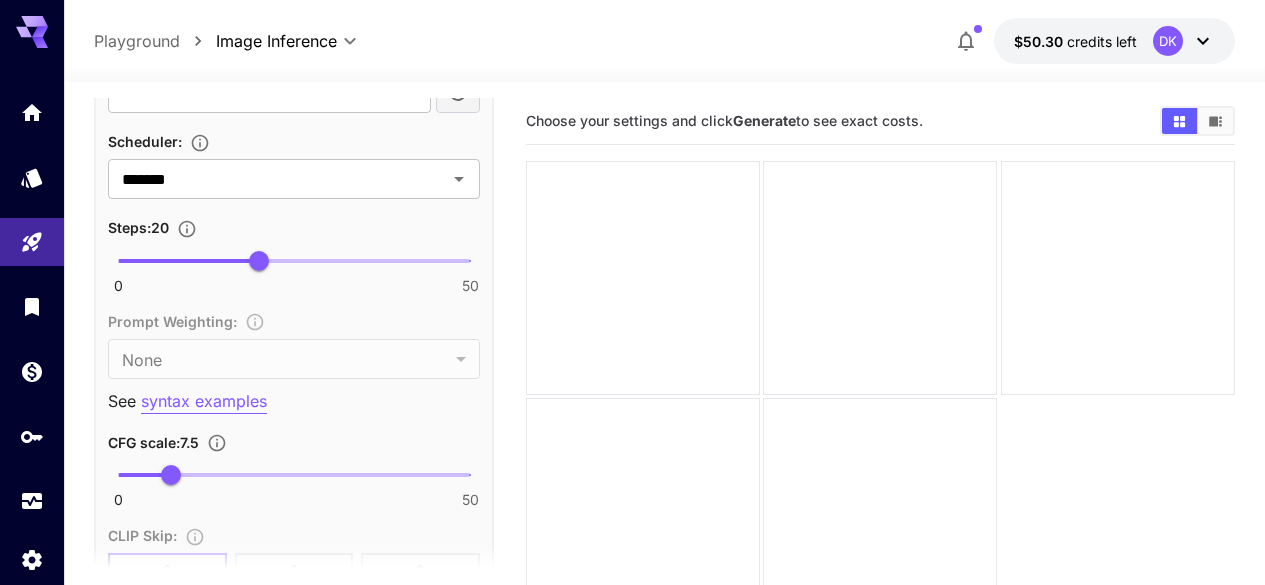 scroll, scrollTop: 1714, scrollLeft: 0, axis: vertical 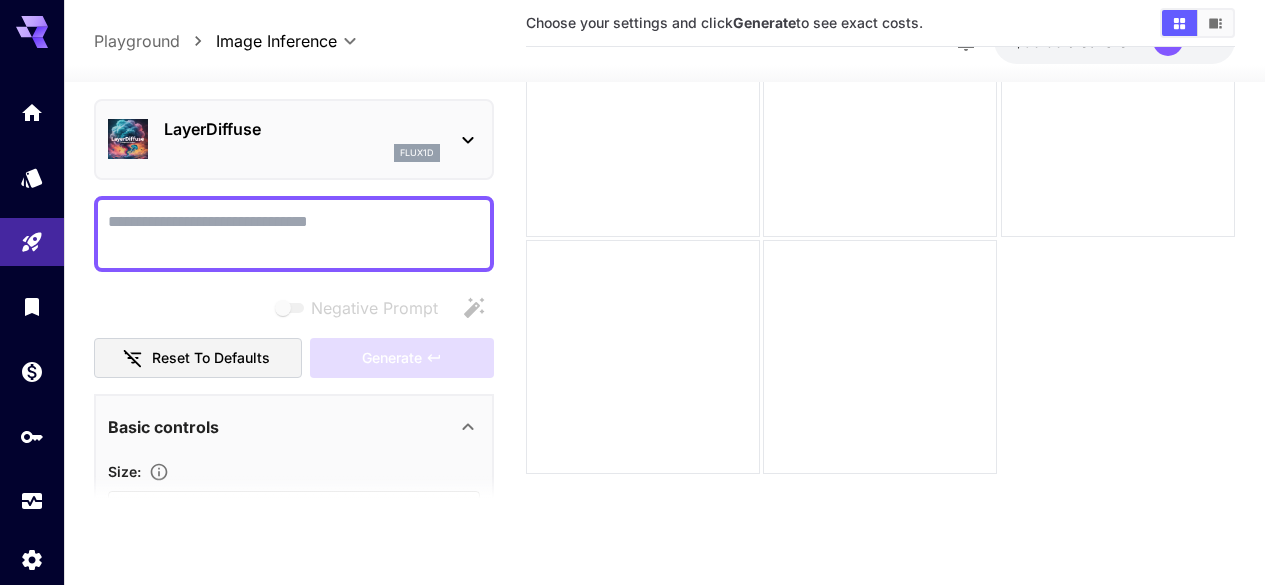 click on "flux1d" at bounding box center [302, 153] 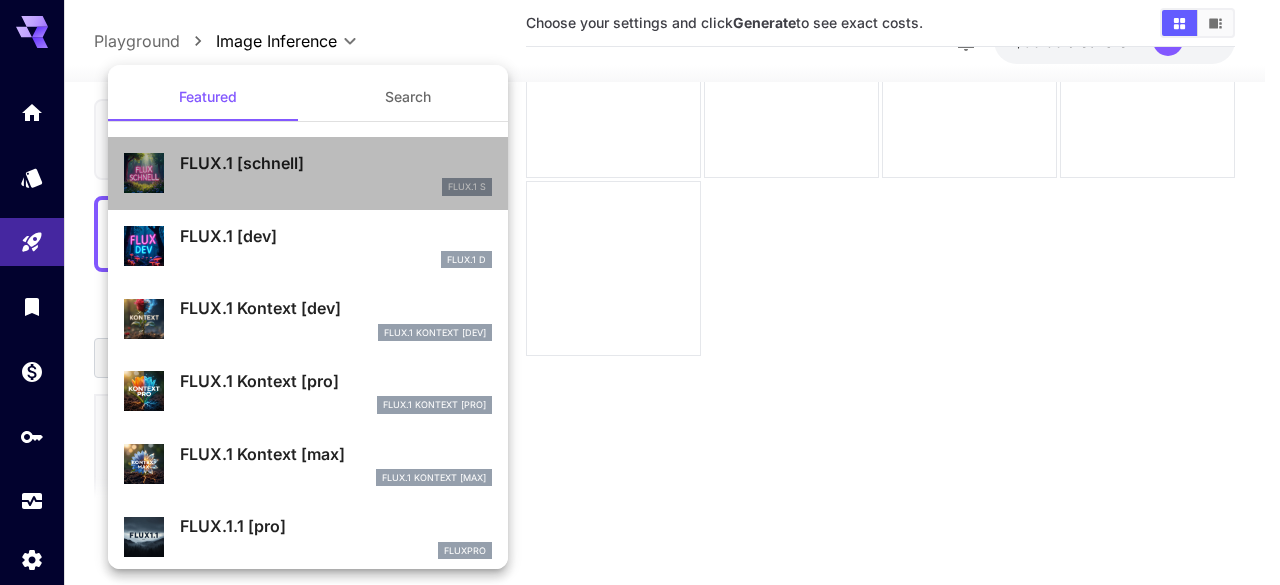 click on "FLUX.1 [schnell]" at bounding box center [336, 163] 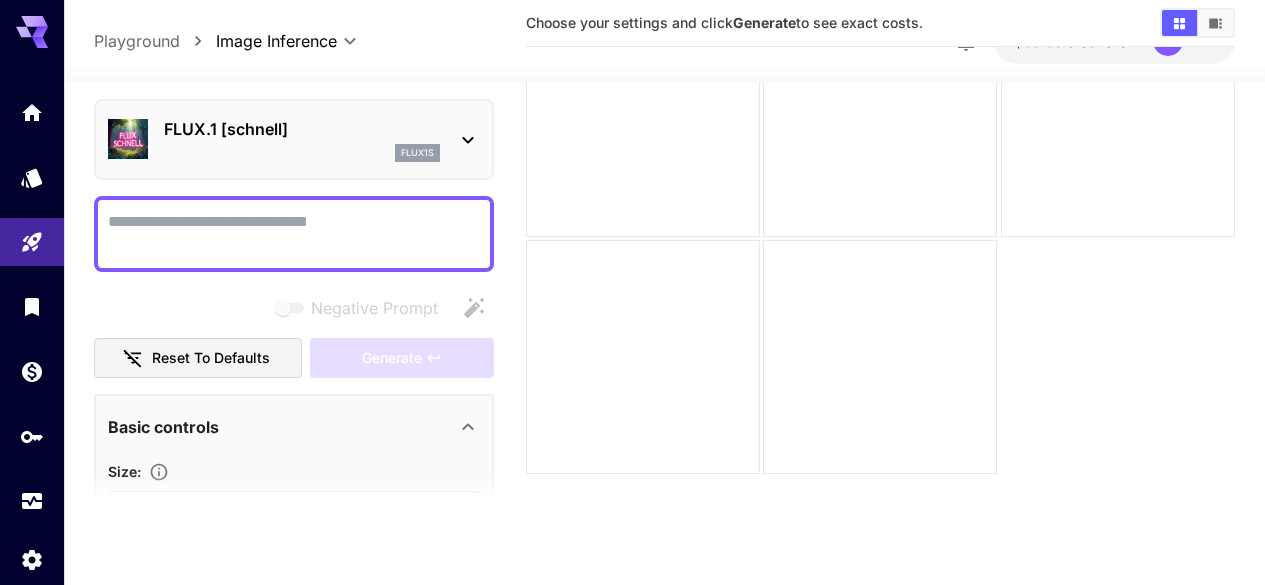 click on "Negative Prompt" at bounding box center [294, 233] 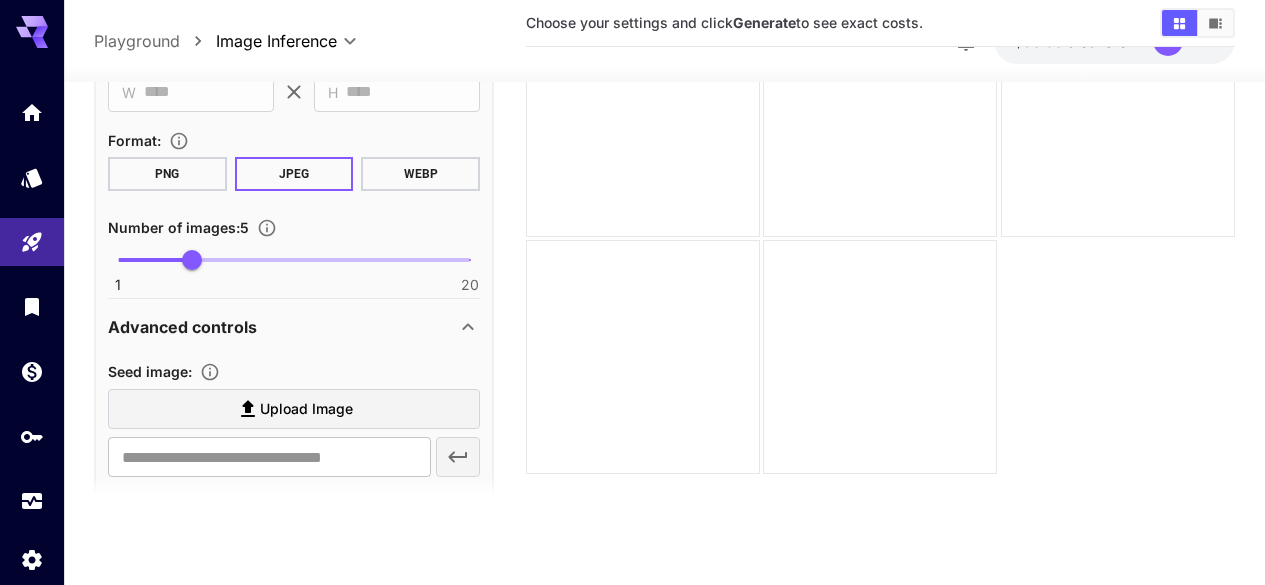 scroll, scrollTop: 683, scrollLeft: 0, axis: vertical 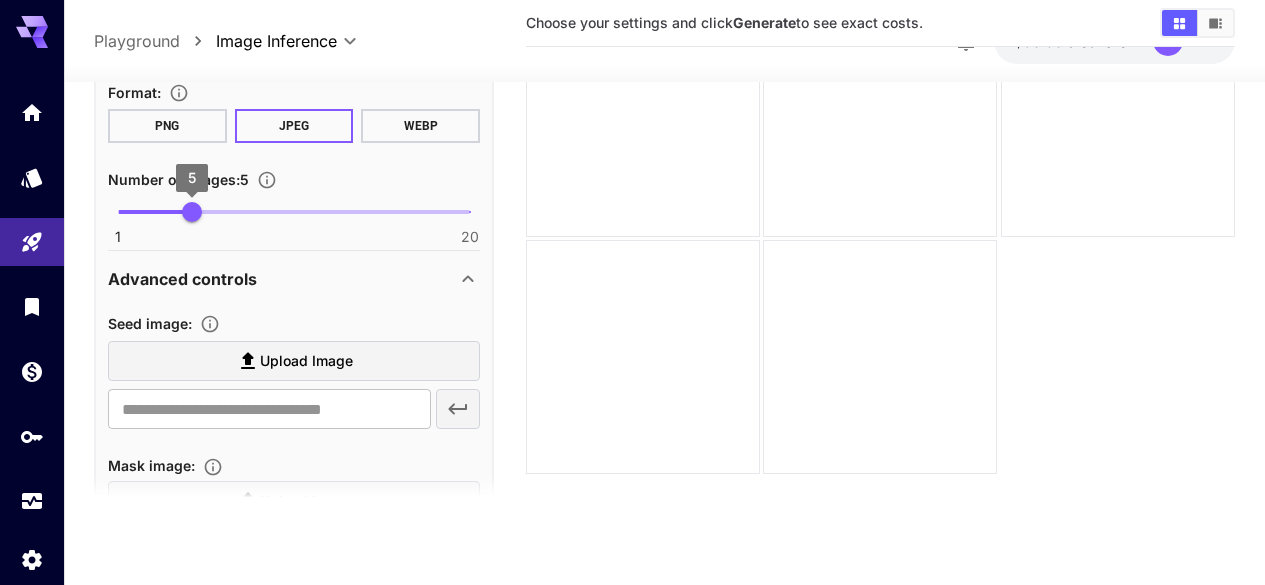 type on "**********" 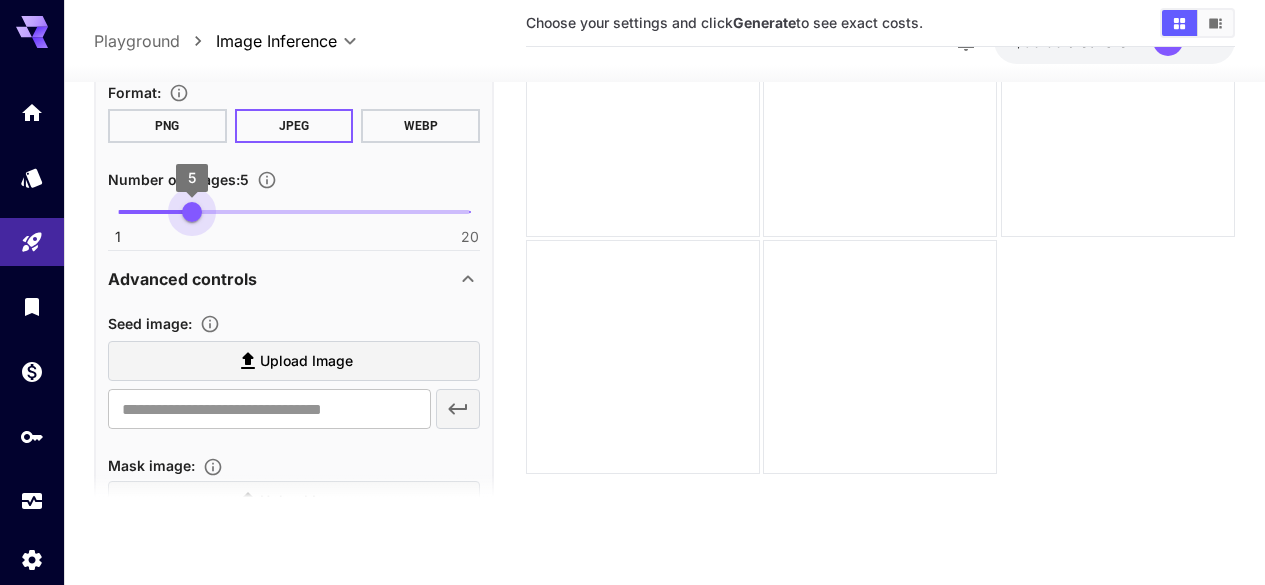 drag, startPoint x: 197, startPoint y: 208, endPoint x: 81, endPoint y: 216, distance: 116.275536 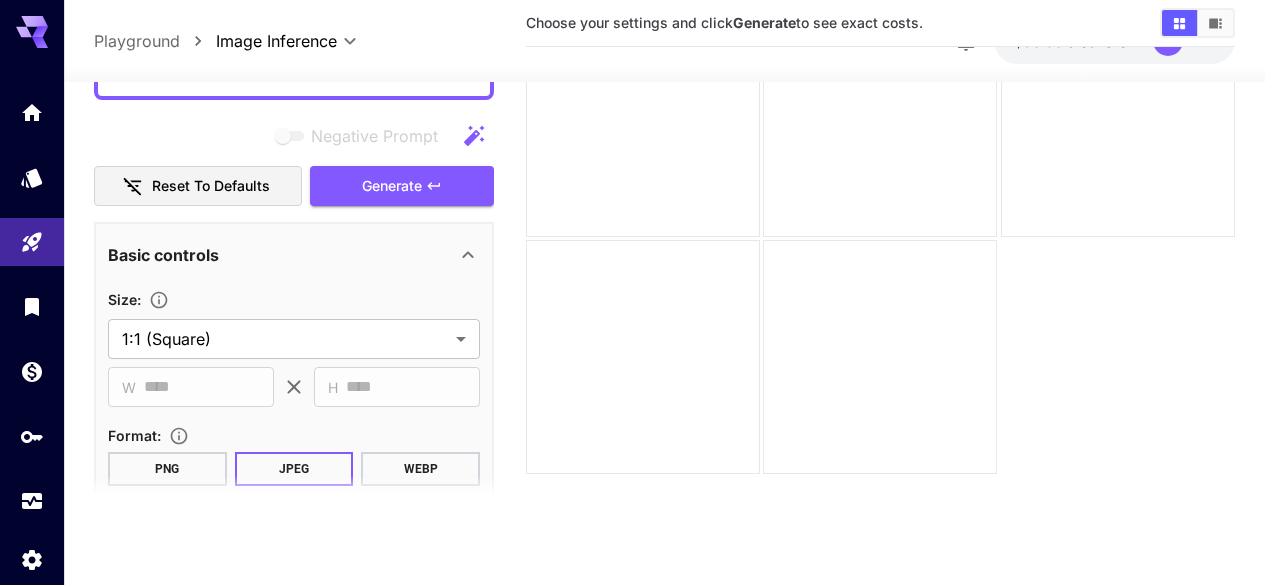 scroll, scrollTop: 338, scrollLeft: 0, axis: vertical 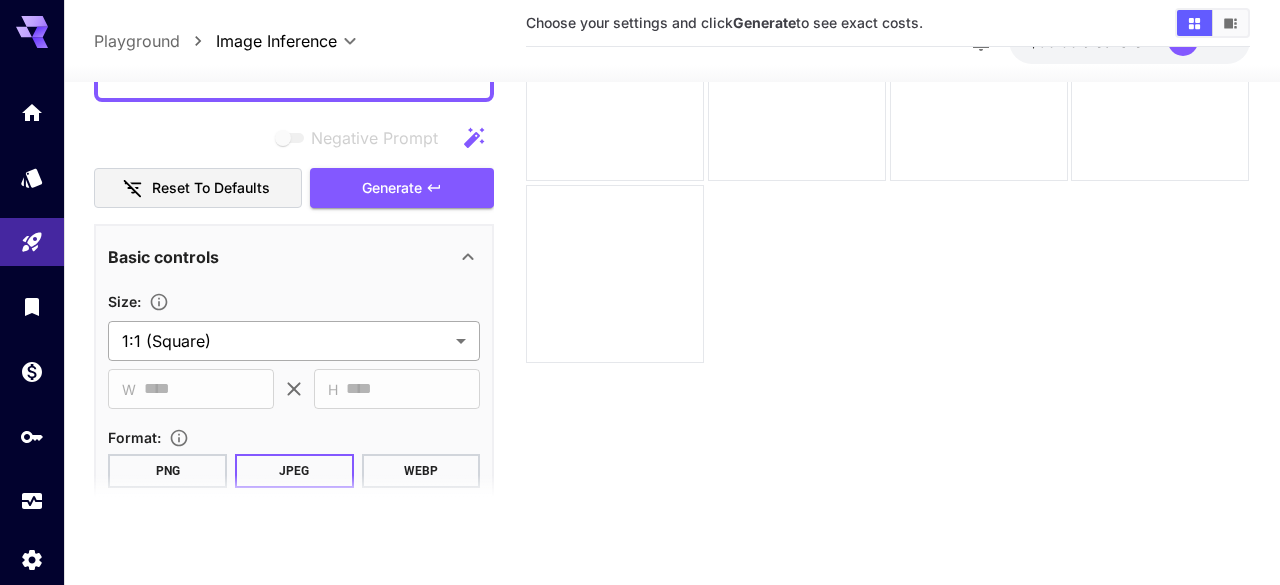 click on "**********" at bounding box center [640, 213] 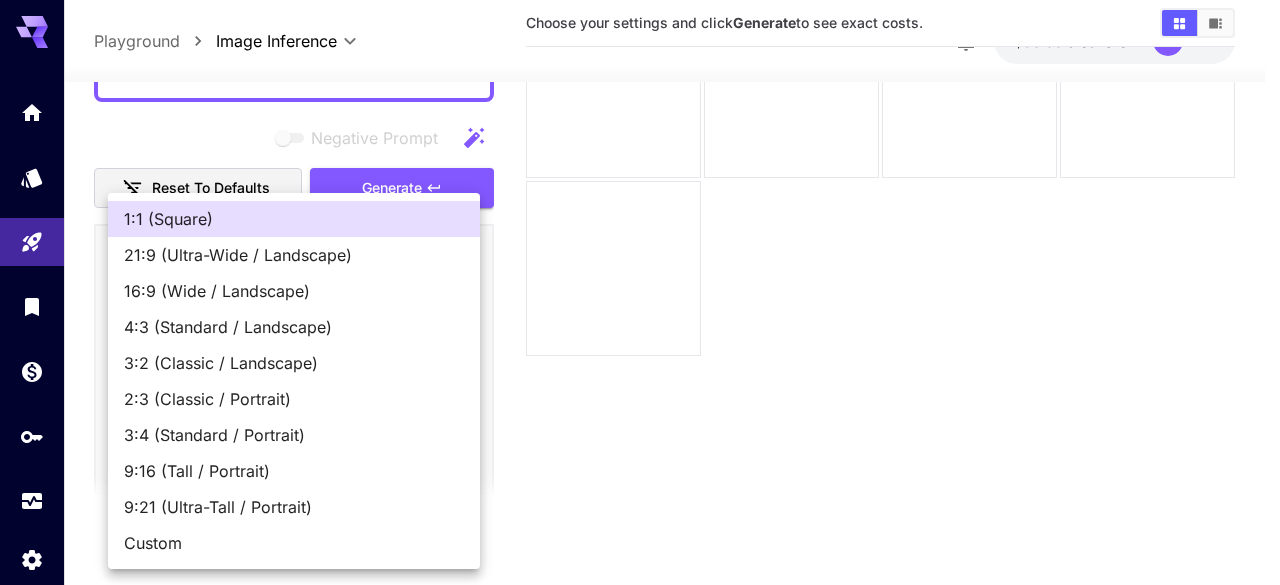 click on "16:9 (Wide / Landscape)" at bounding box center [294, 291] 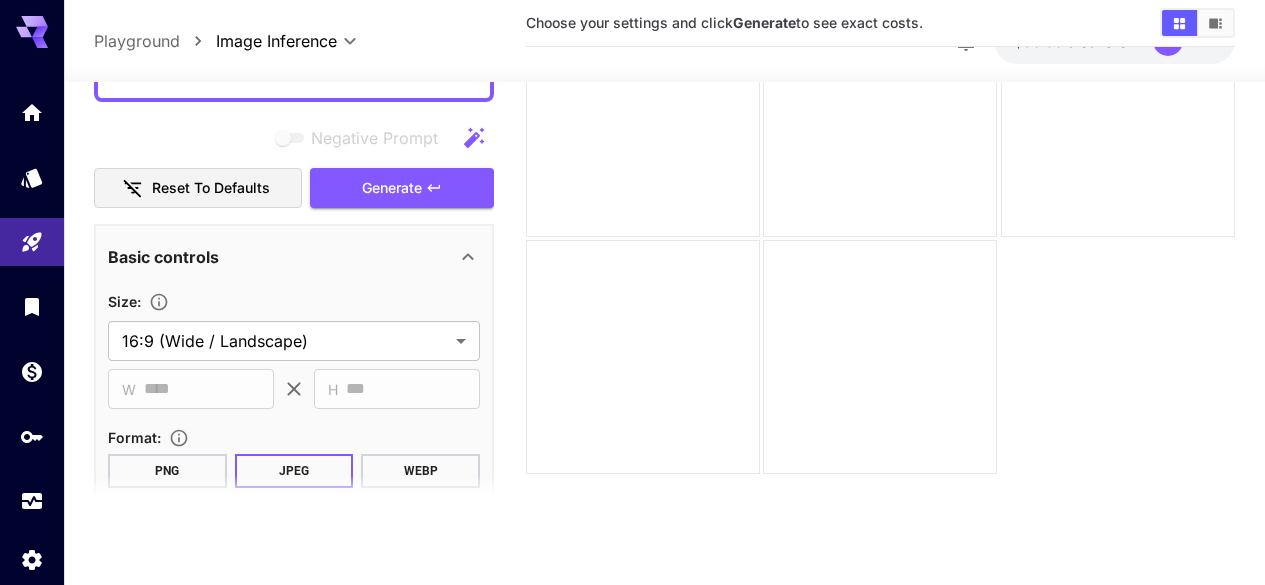 click on "Basic controls" at bounding box center (294, 256) 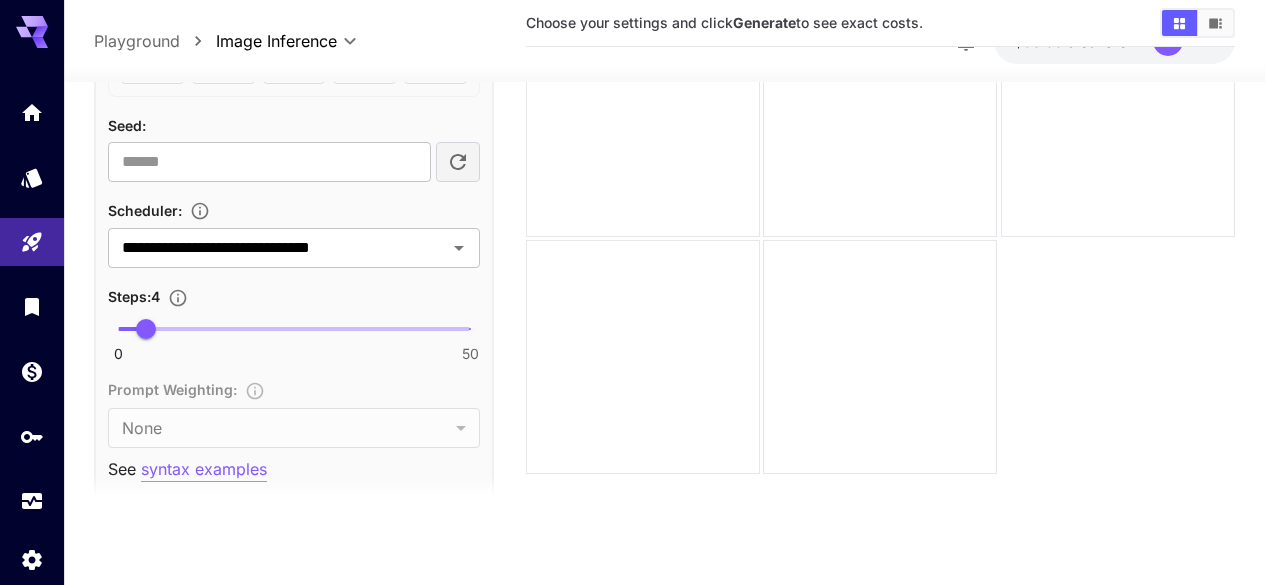 scroll, scrollTop: 1016, scrollLeft: 0, axis: vertical 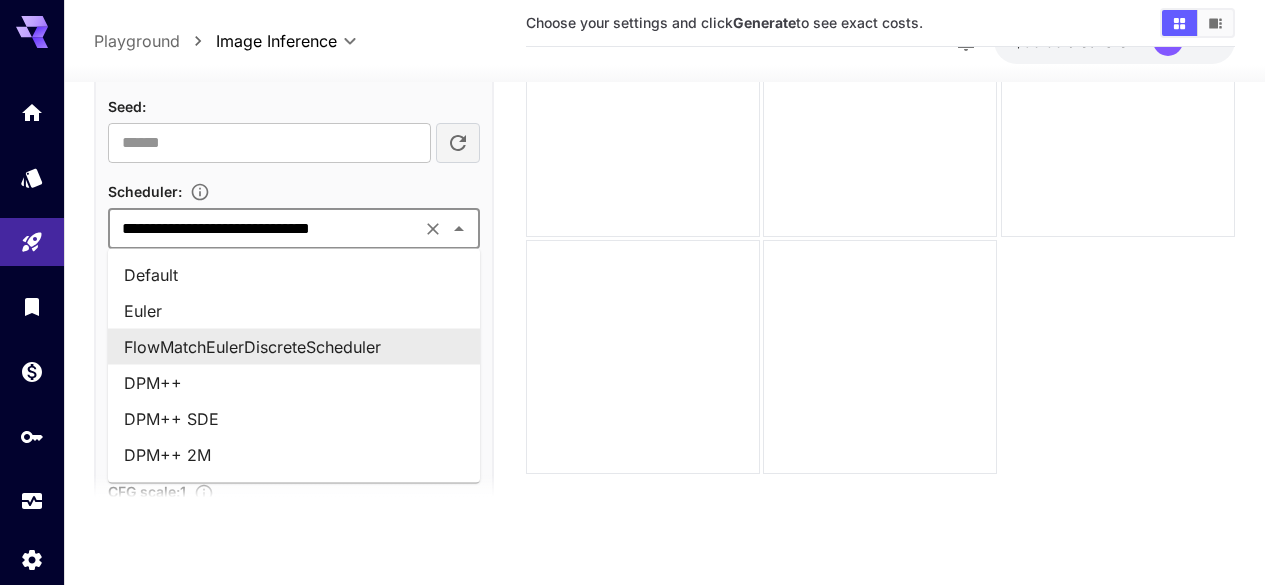 click on "**********" at bounding box center (264, 229) 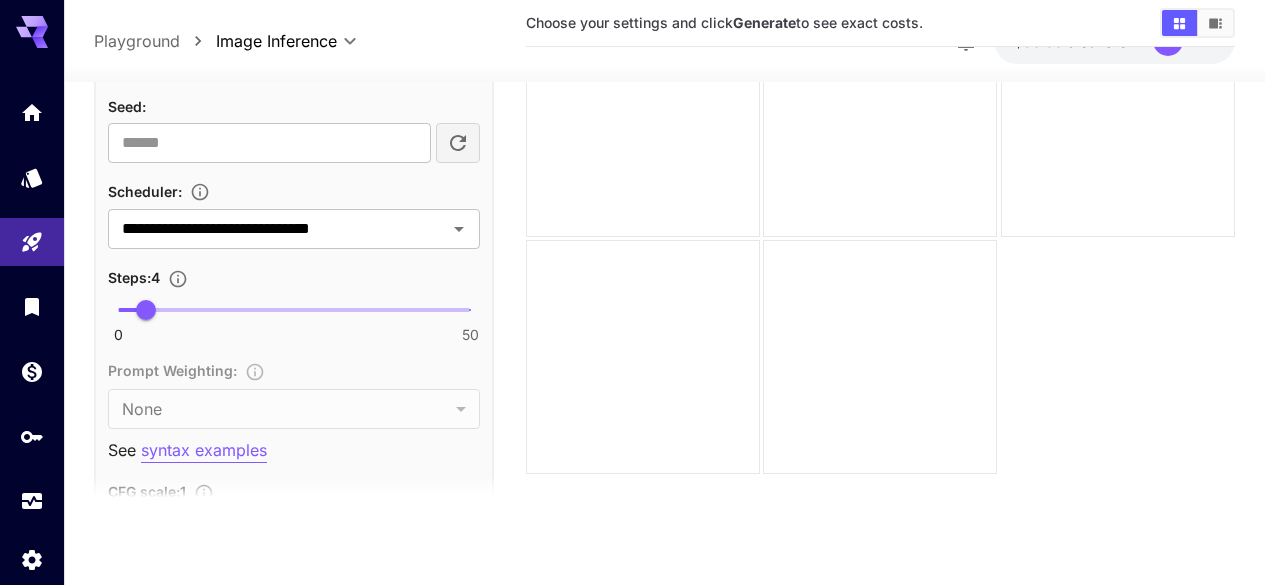 click on "Scheduler :" at bounding box center (294, 190) 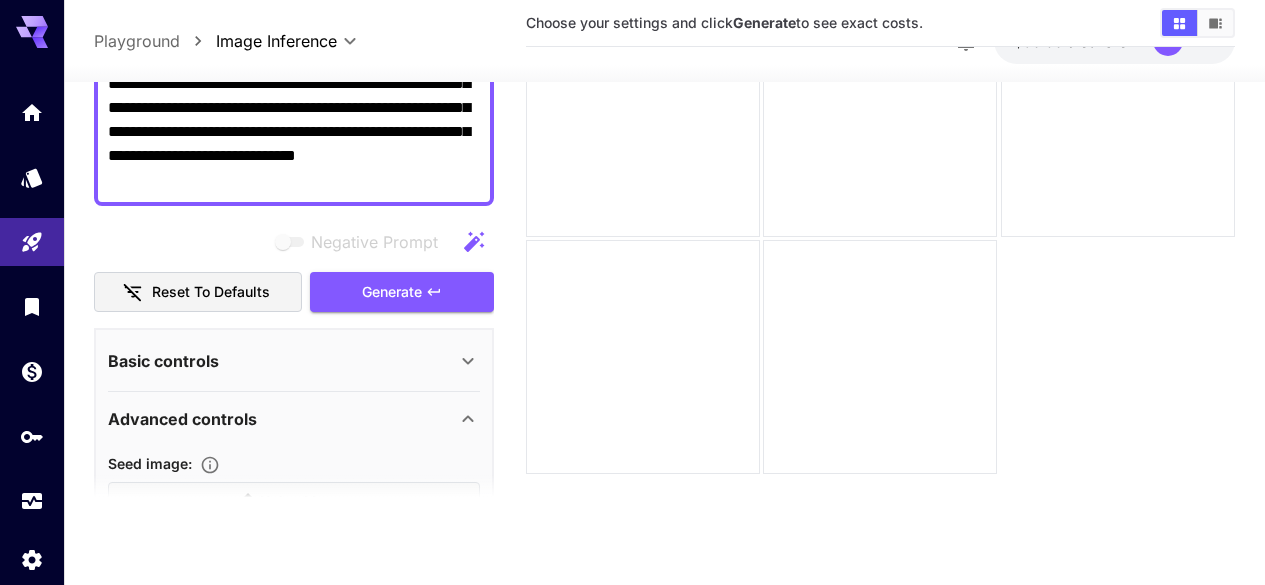 scroll, scrollTop: 236, scrollLeft: 0, axis: vertical 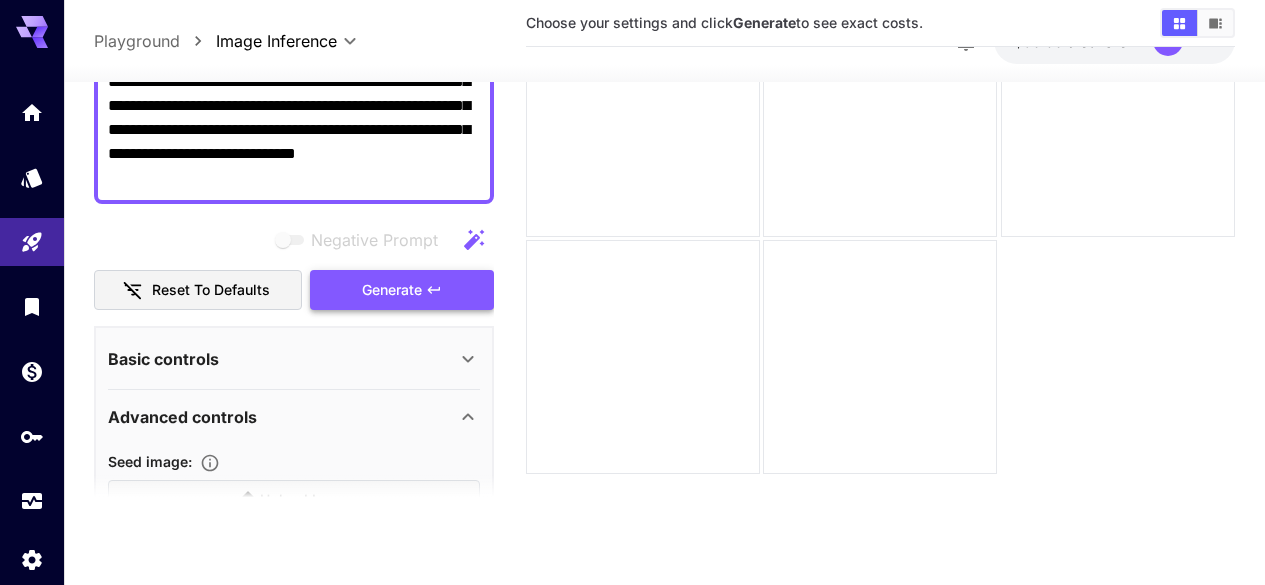 click on "Generate" at bounding box center (392, 289) 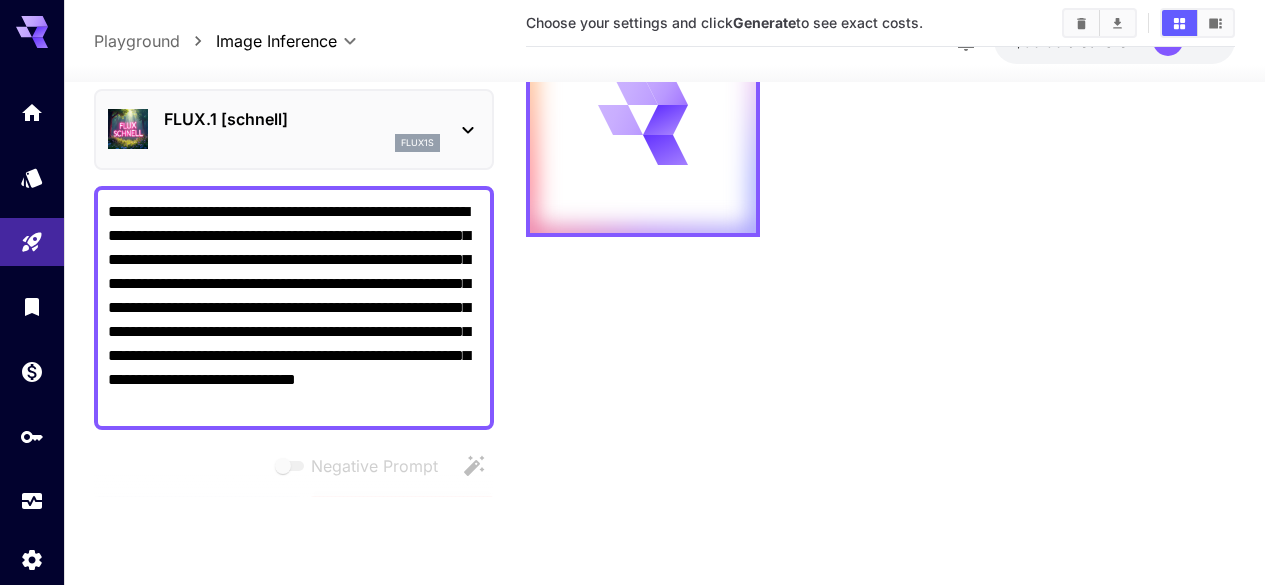 scroll, scrollTop: 0, scrollLeft: 0, axis: both 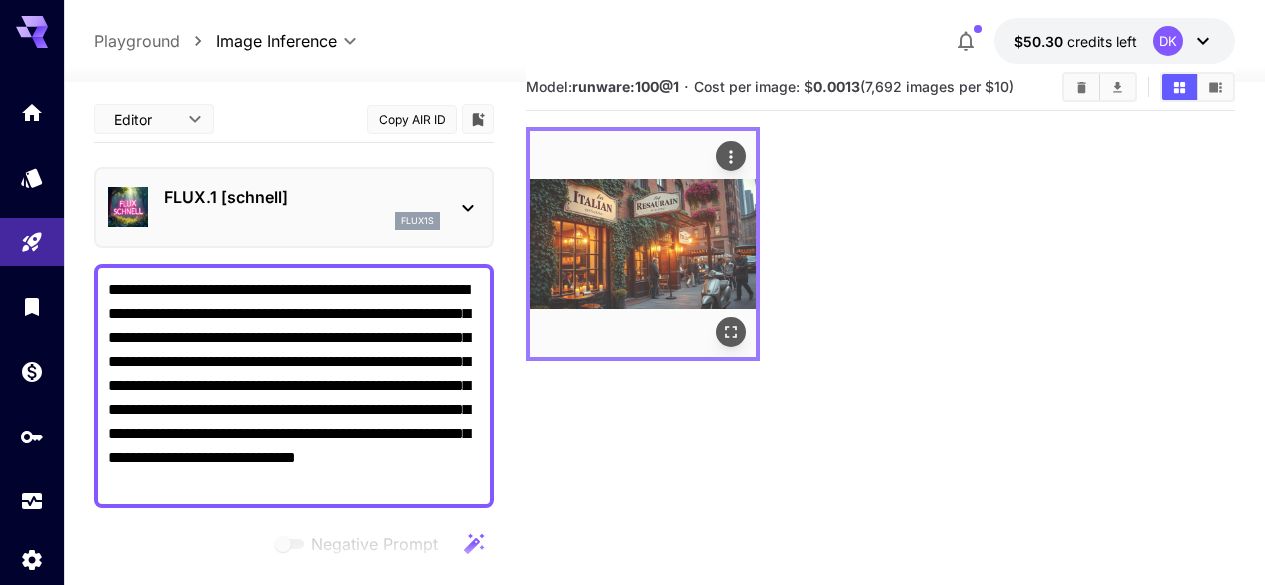 click at bounding box center (643, 244) 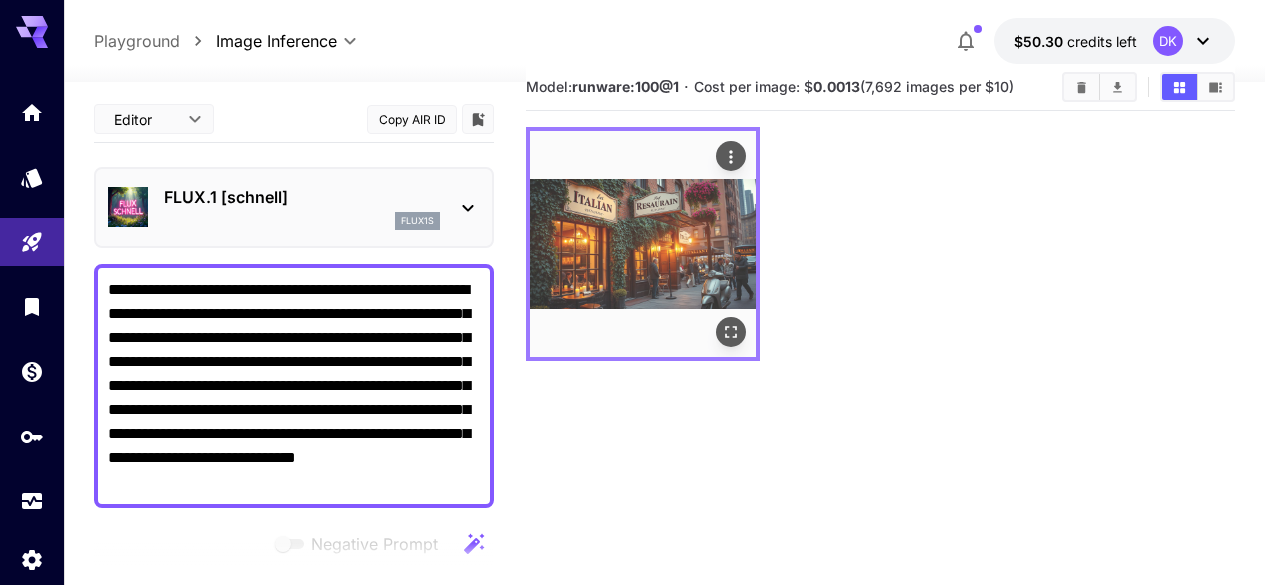 click at bounding box center [643, 244] 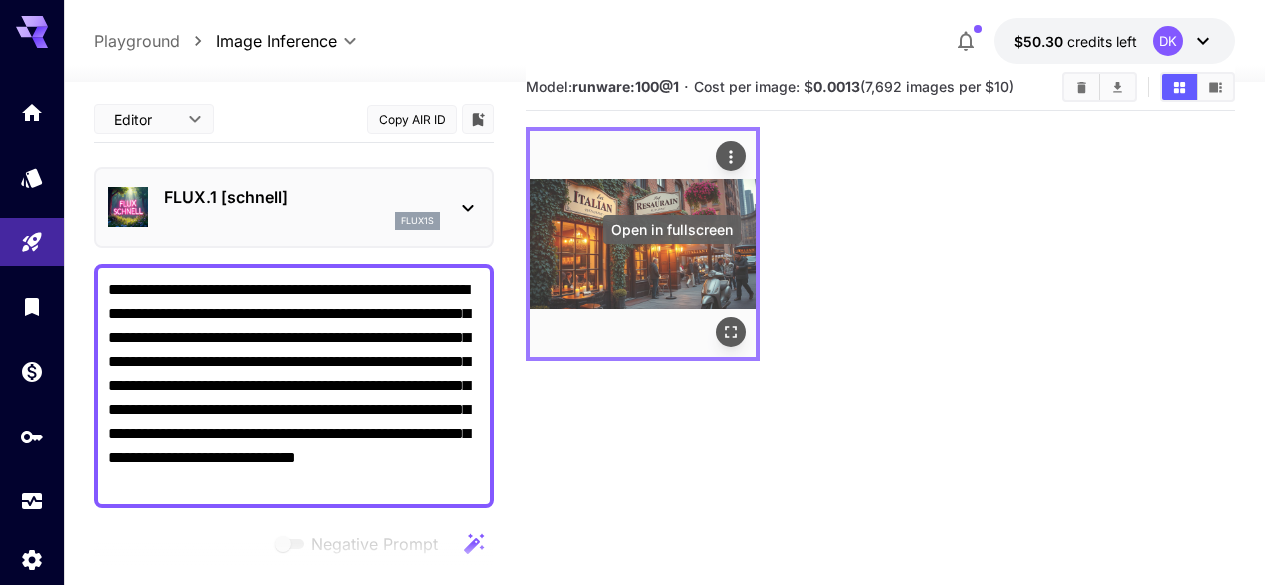 click 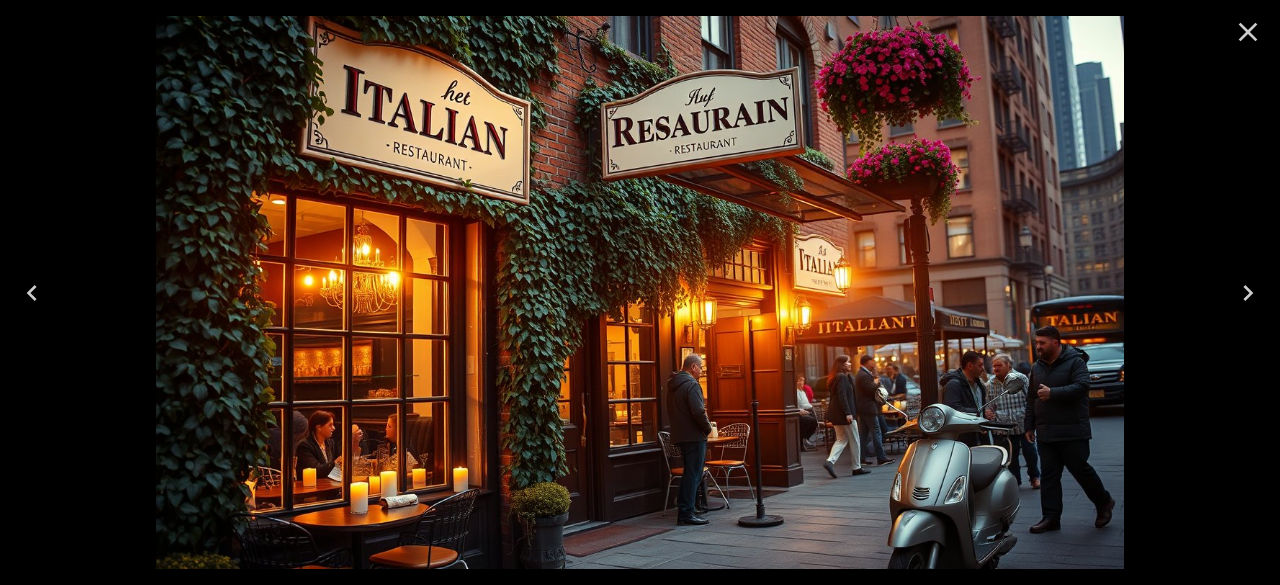 click at bounding box center (640, 292) 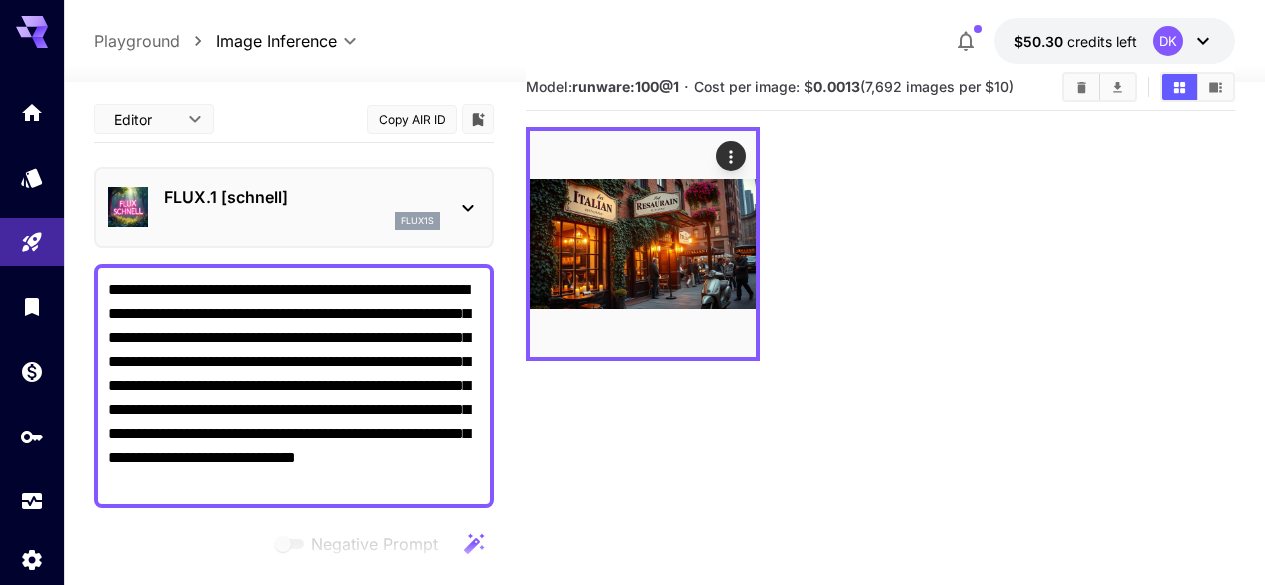 click at bounding box center (880, 244) 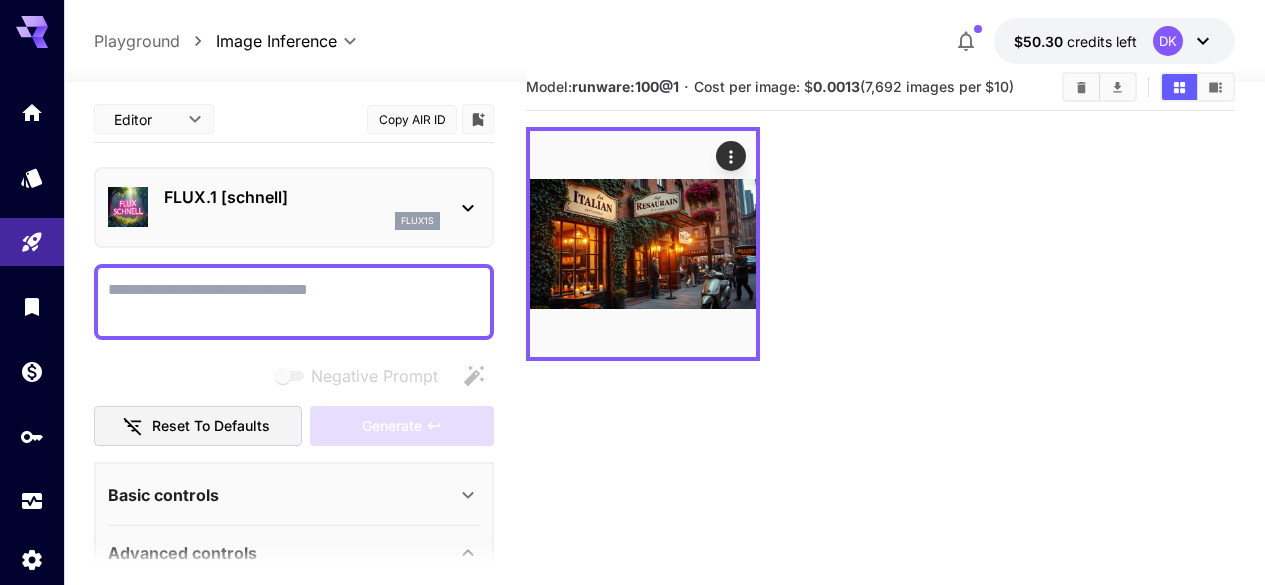 paste on "**********" 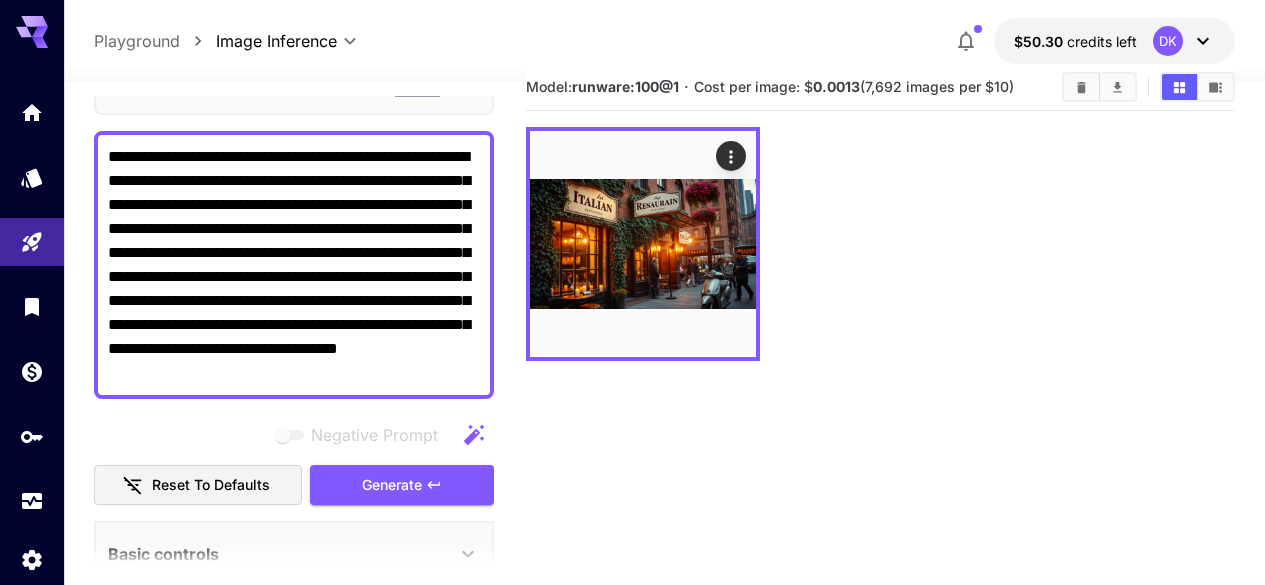 scroll, scrollTop: 132, scrollLeft: 0, axis: vertical 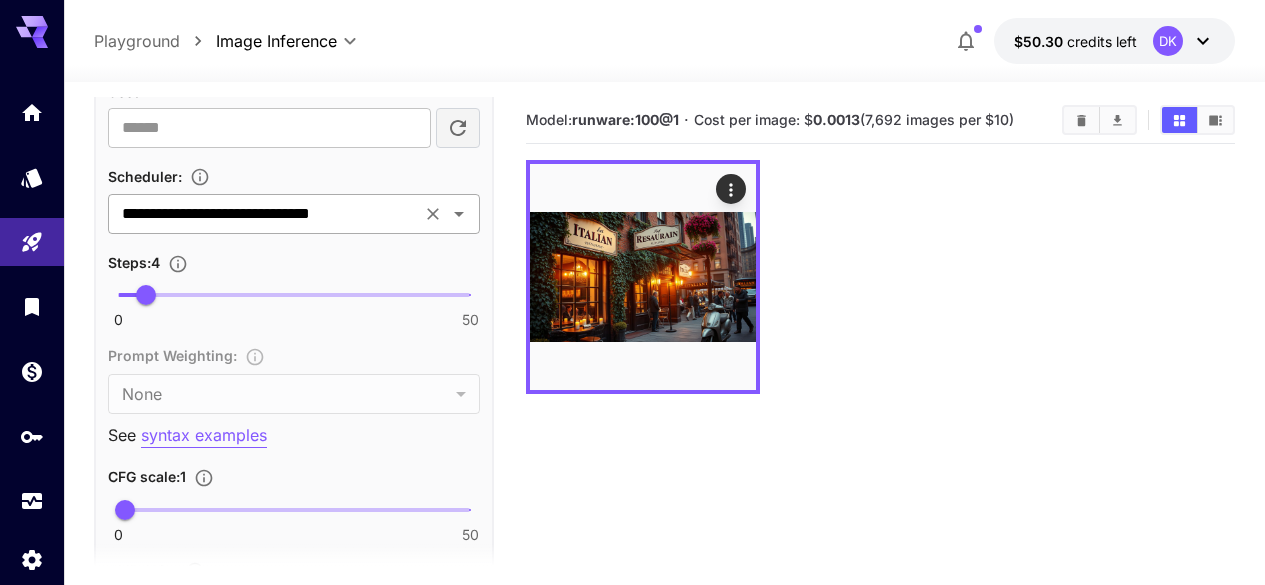 click 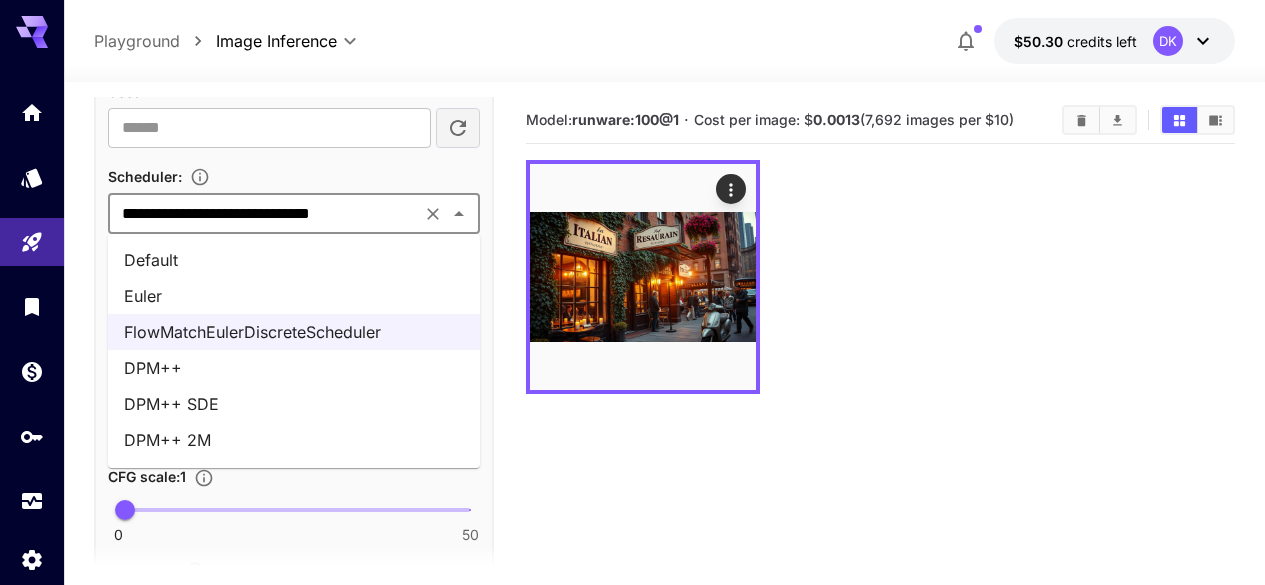 click on "Default" at bounding box center [294, 260] 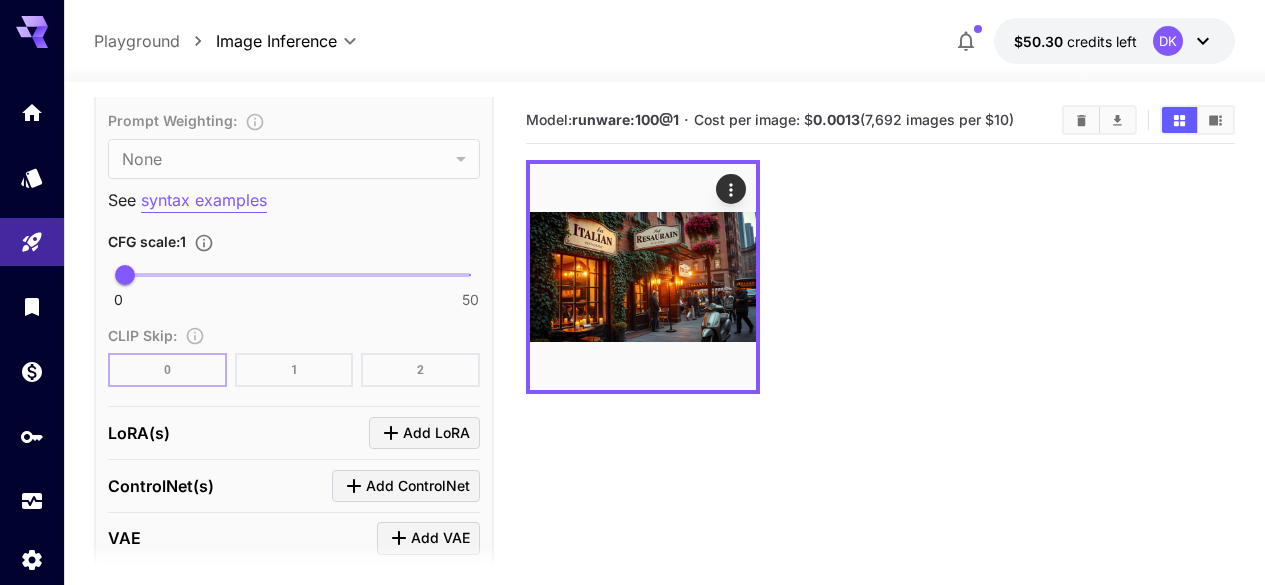 scroll, scrollTop: 1490, scrollLeft: 0, axis: vertical 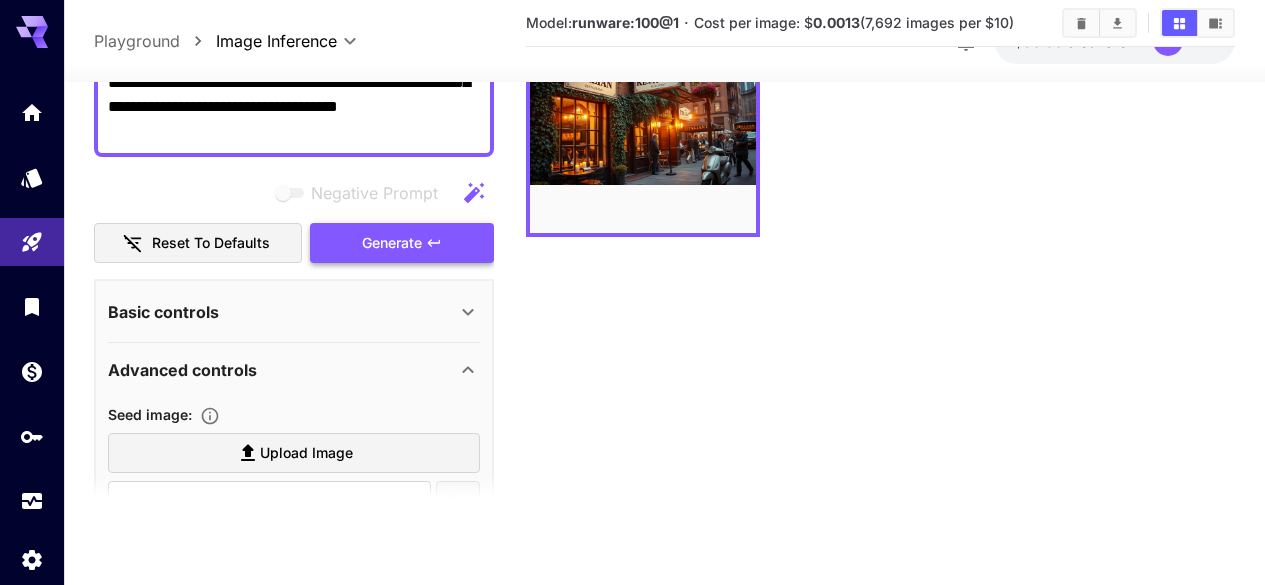 click on "Generate" at bounding box center (402, 242) 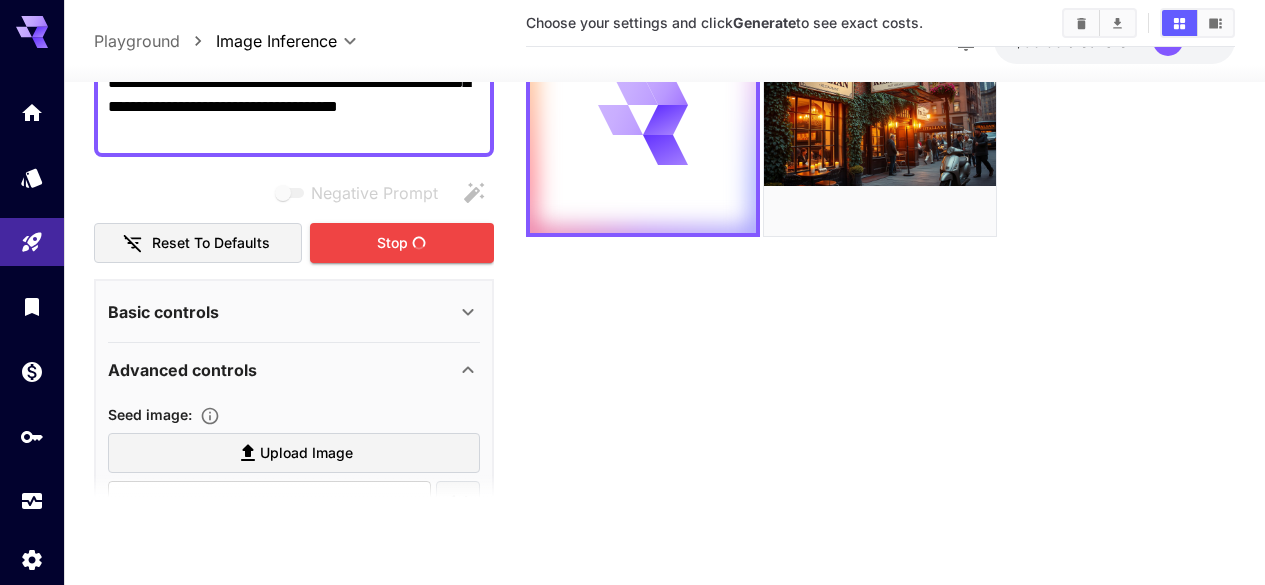 scroll, scrollTop: 0, scrollLeft: 0, axis: both 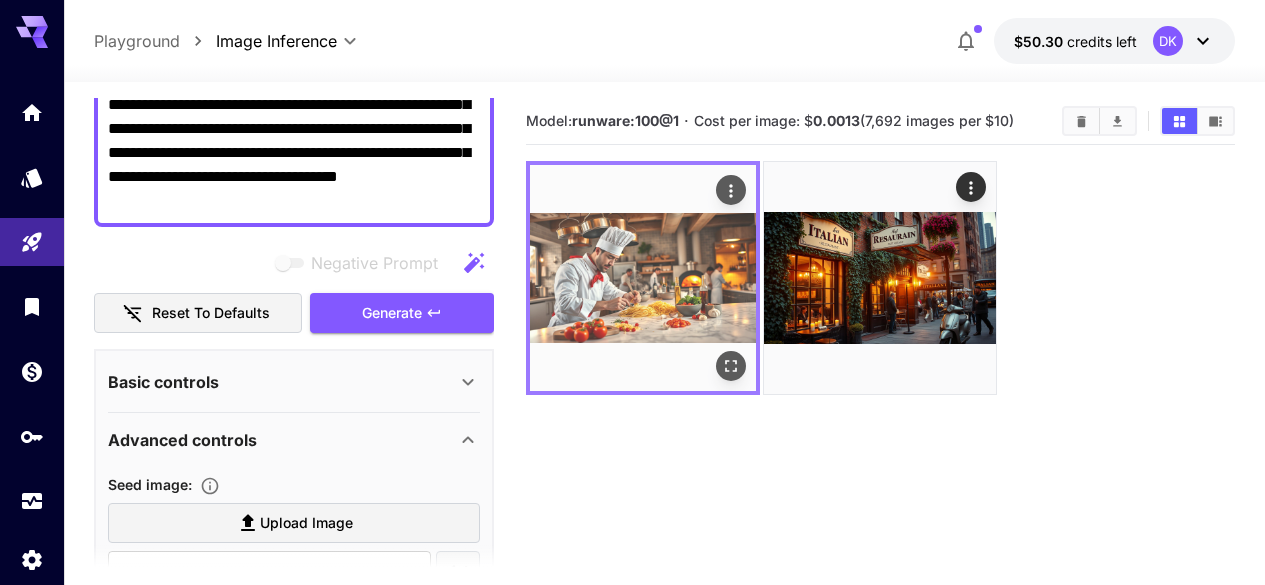 click at bounding box center [643, 278] 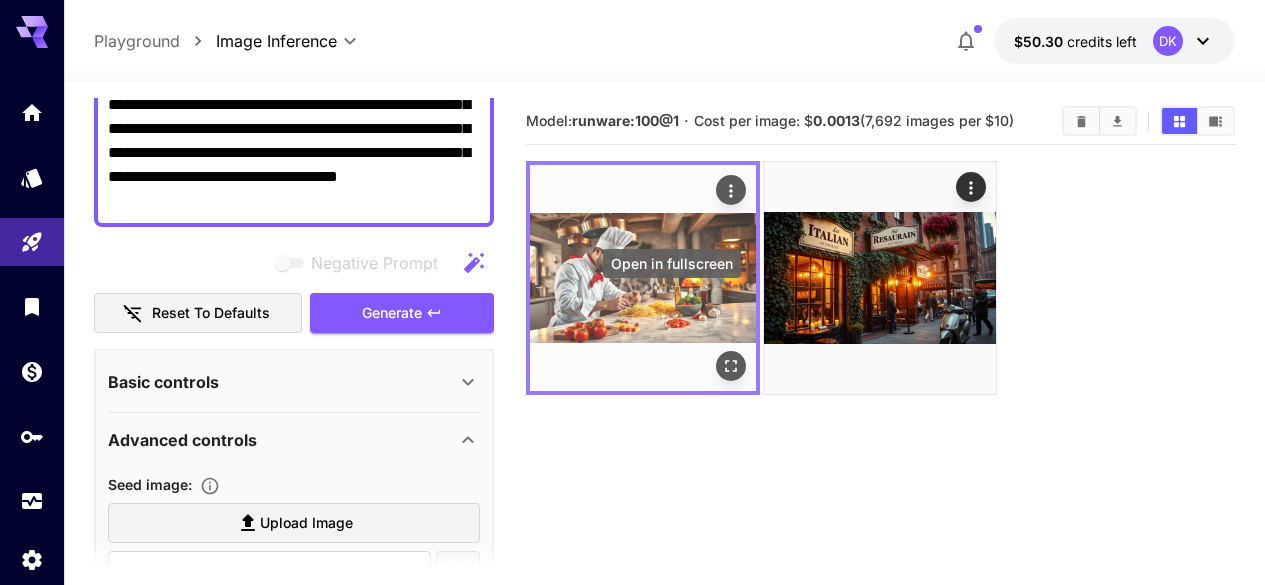click 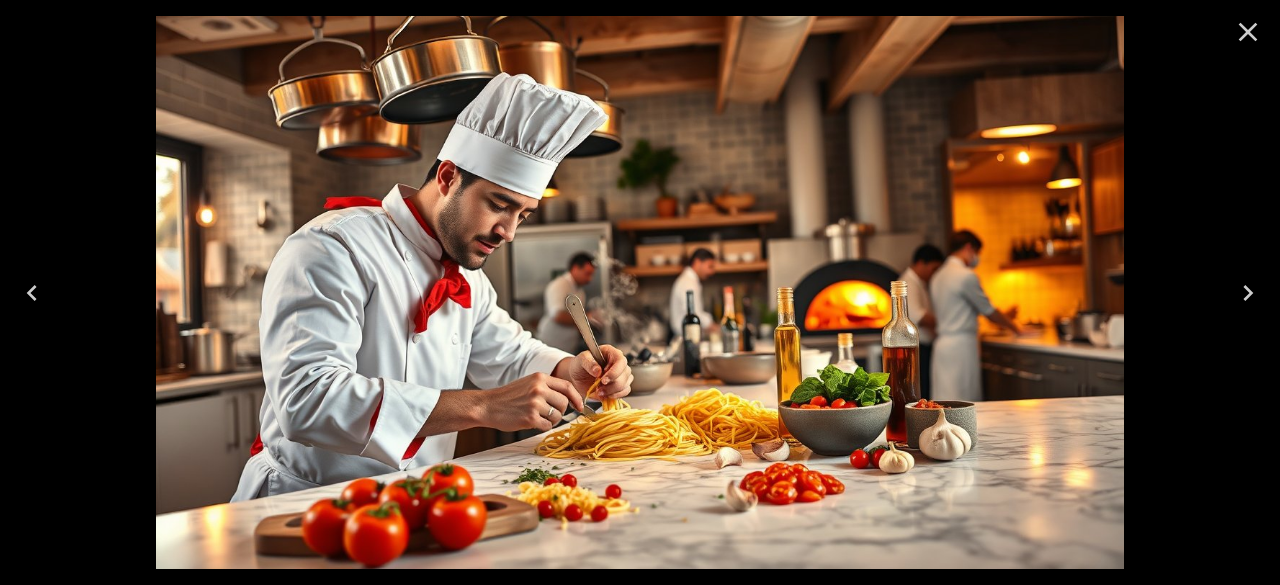 click 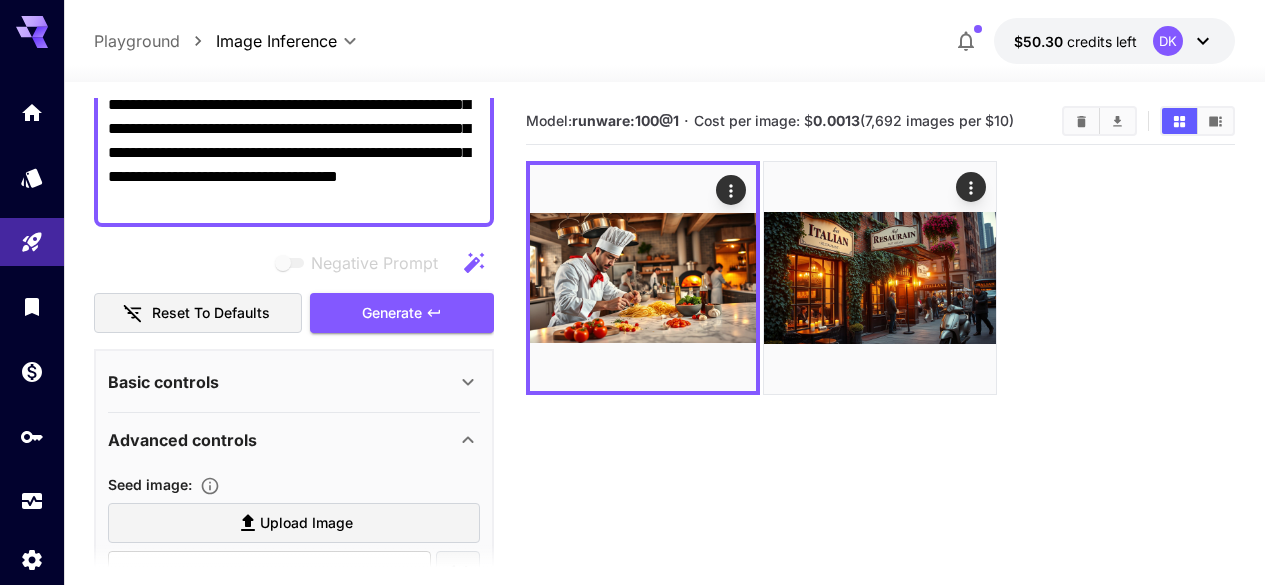 click on "**********" at bounding box center (294, 93) 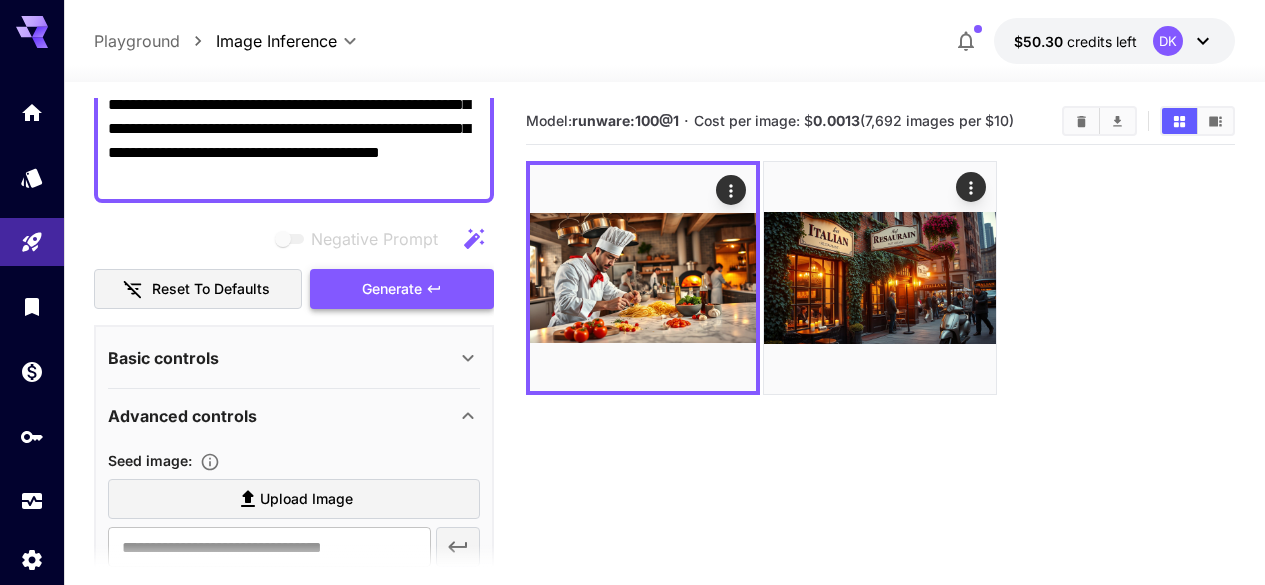 click on "Generate" at bounding box center (392, 289) 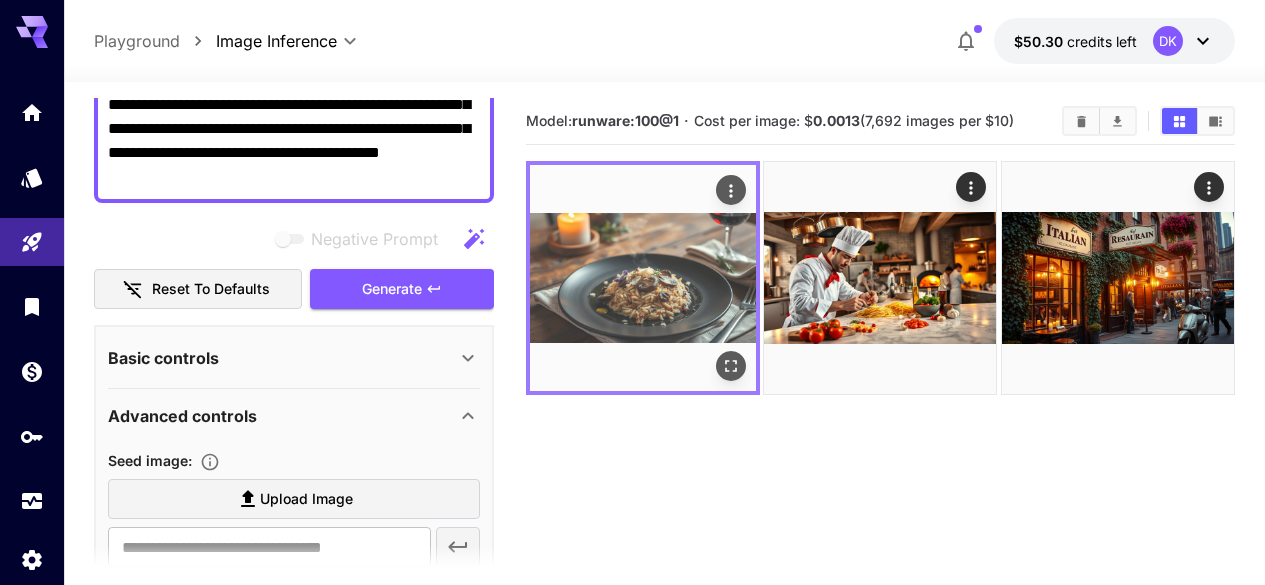 click at bounding box center (643, 278) 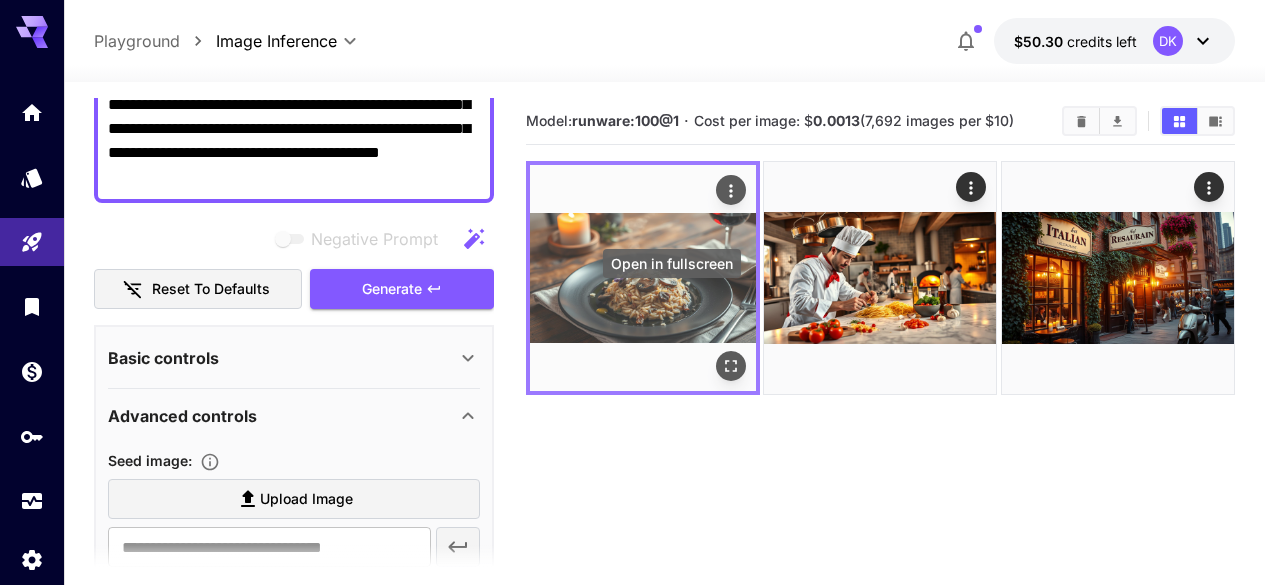 click 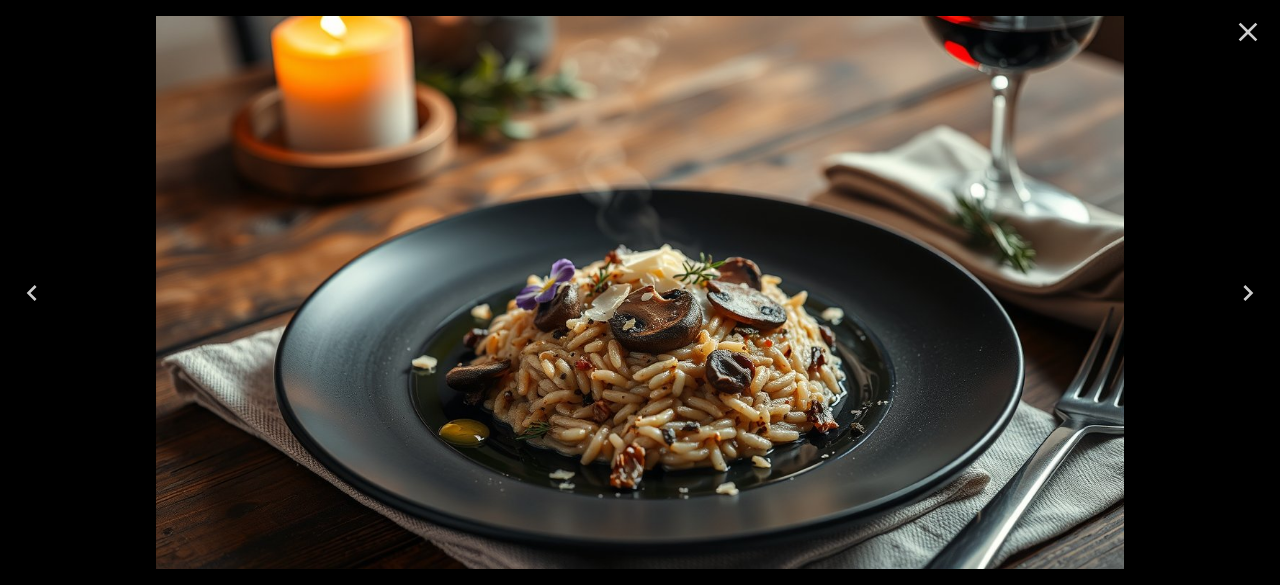 click 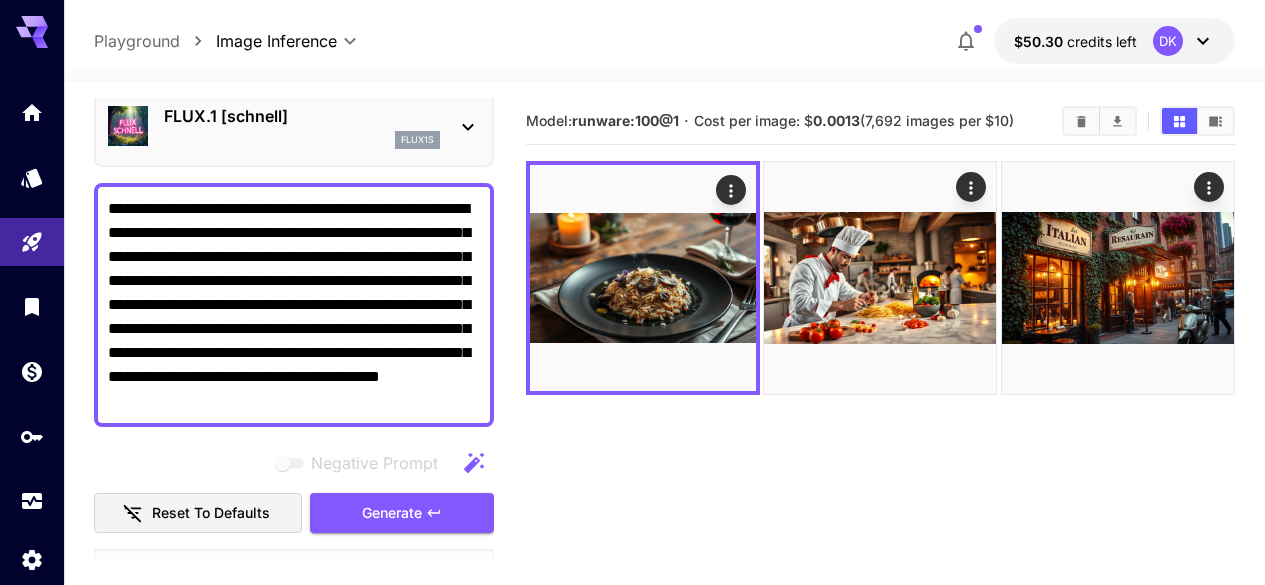 scroll, scrollTop: 76, scrollLeft: 0, axis: vertical 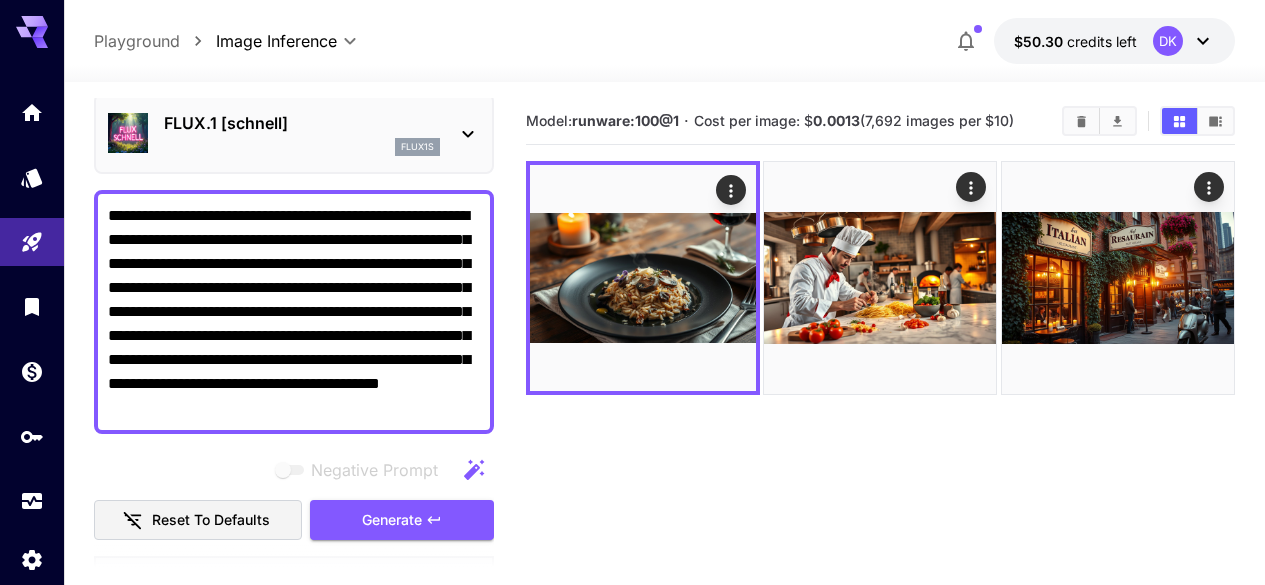click on "**********" at bounding box center (294, 312) 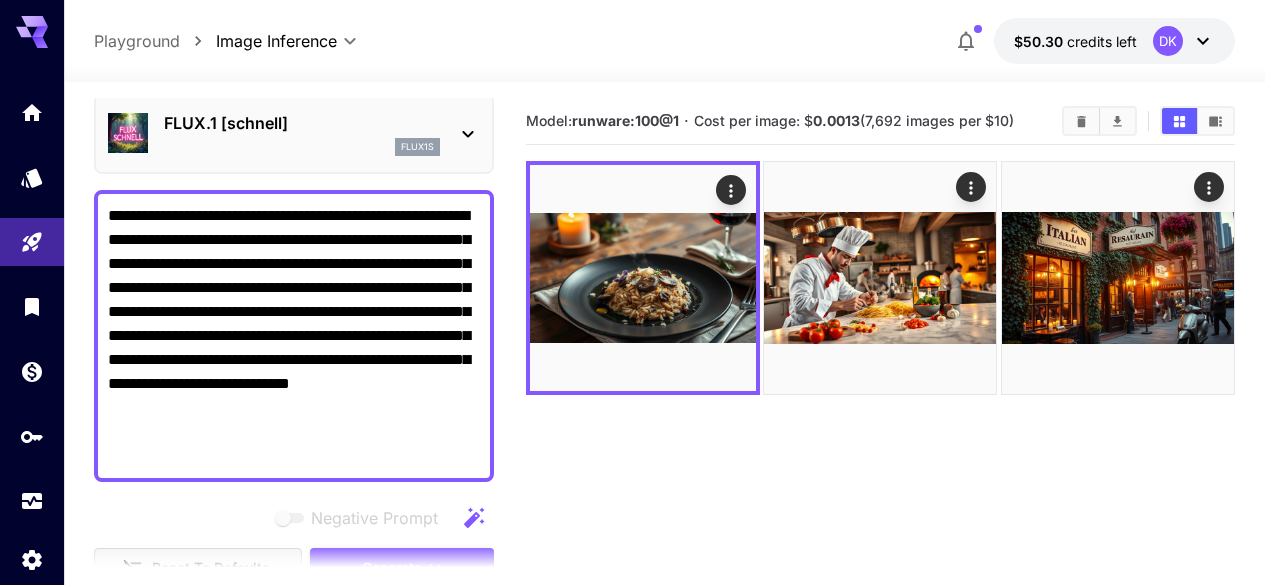 click on "**********" at bounding box center (294, 336) 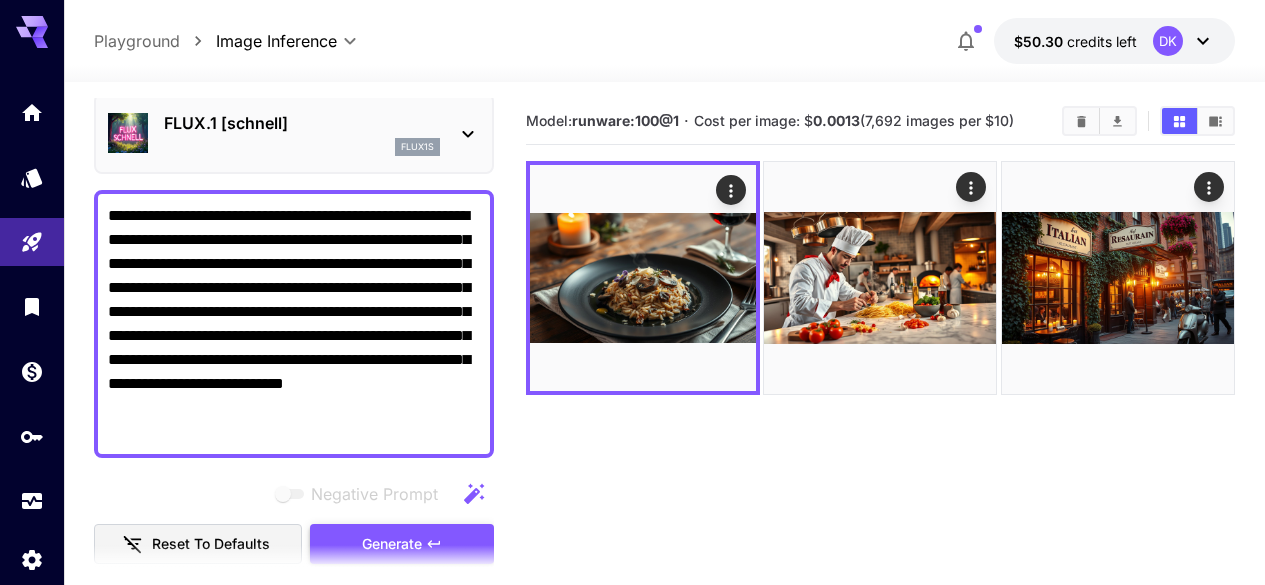 type on "**********" 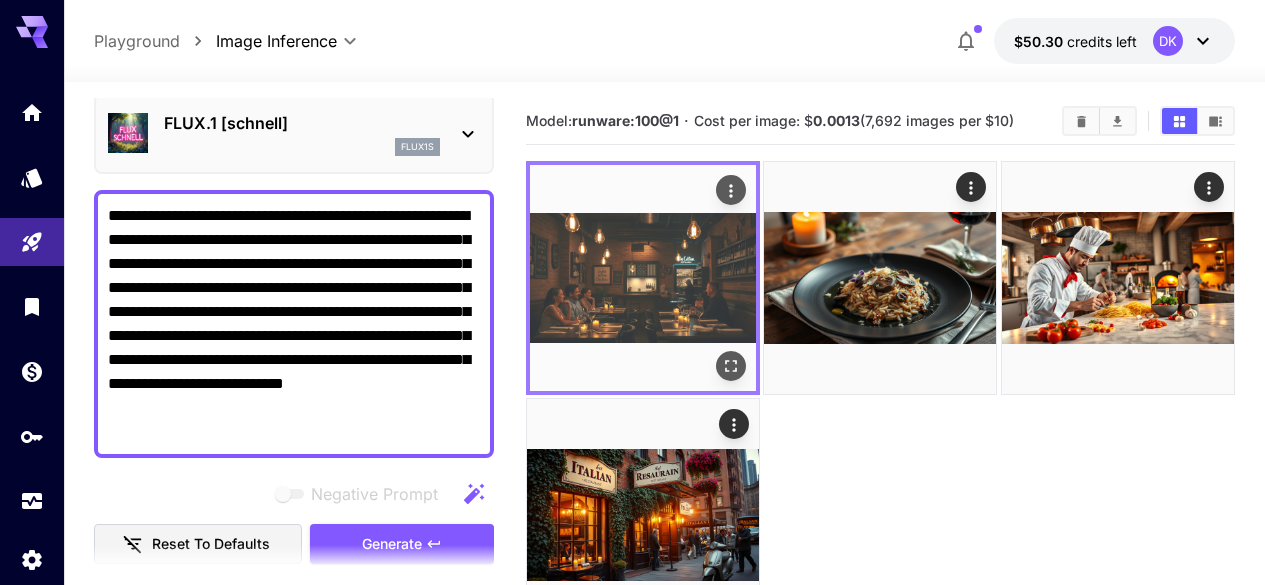 click at bounding box center (643, 278) 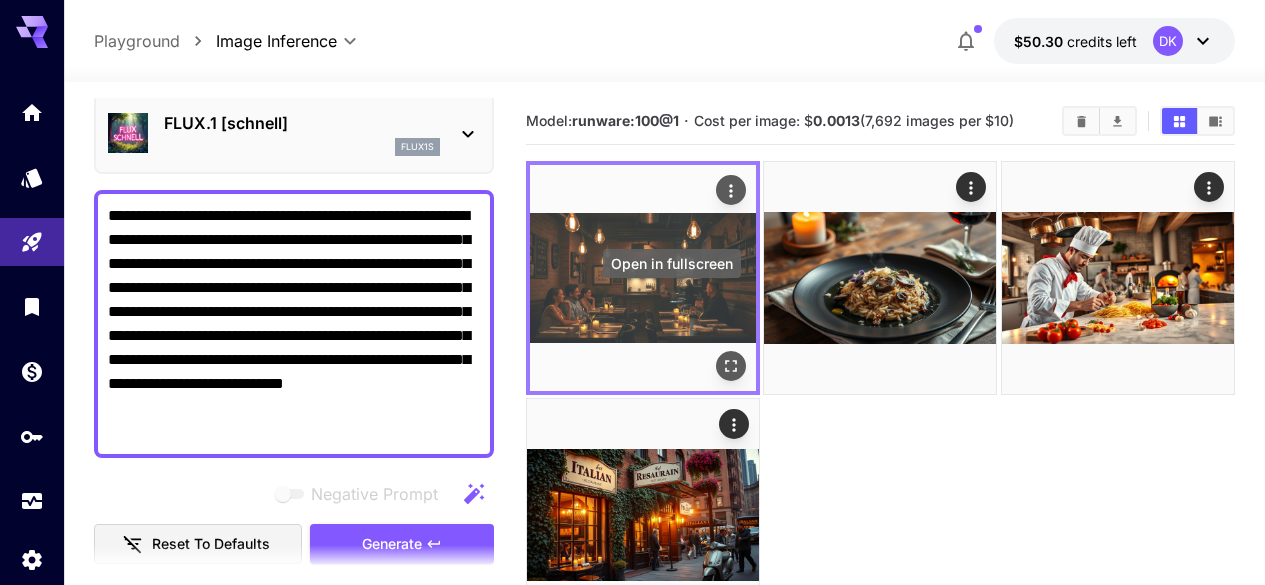 click at bounding box center (731, 366) 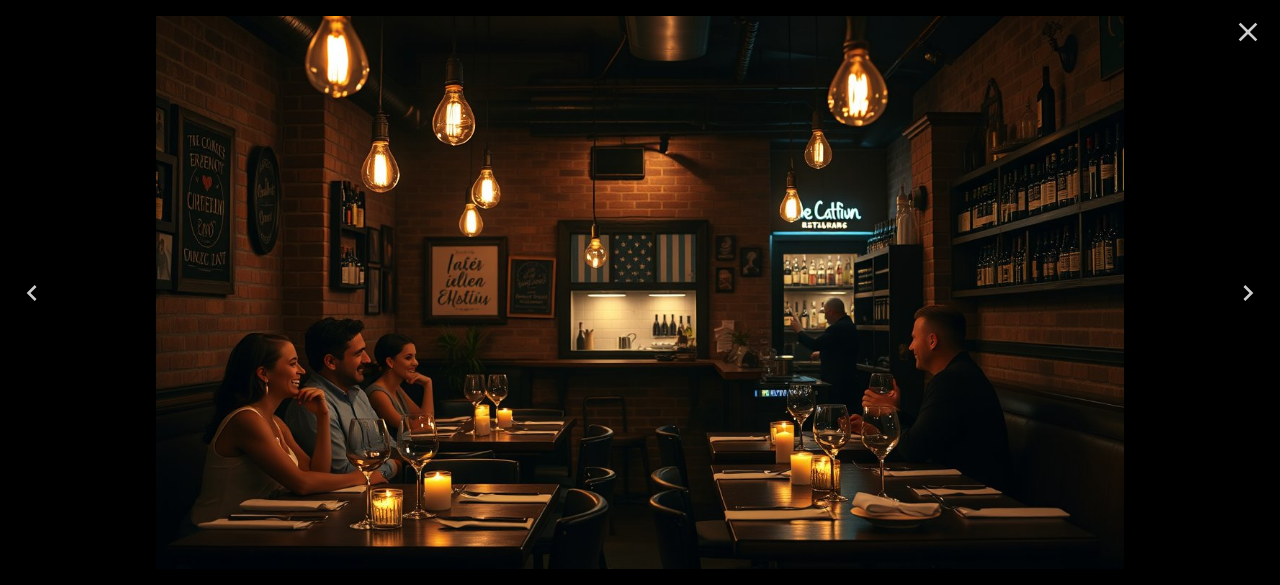 click 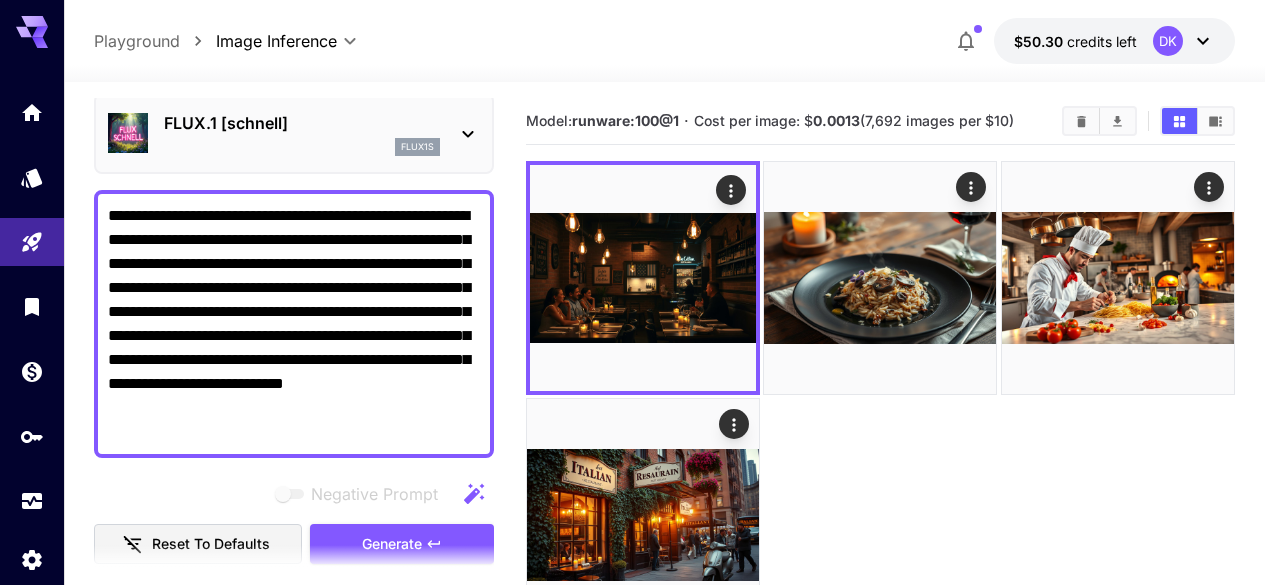 click on "**********" at bounding box center (294, 324) 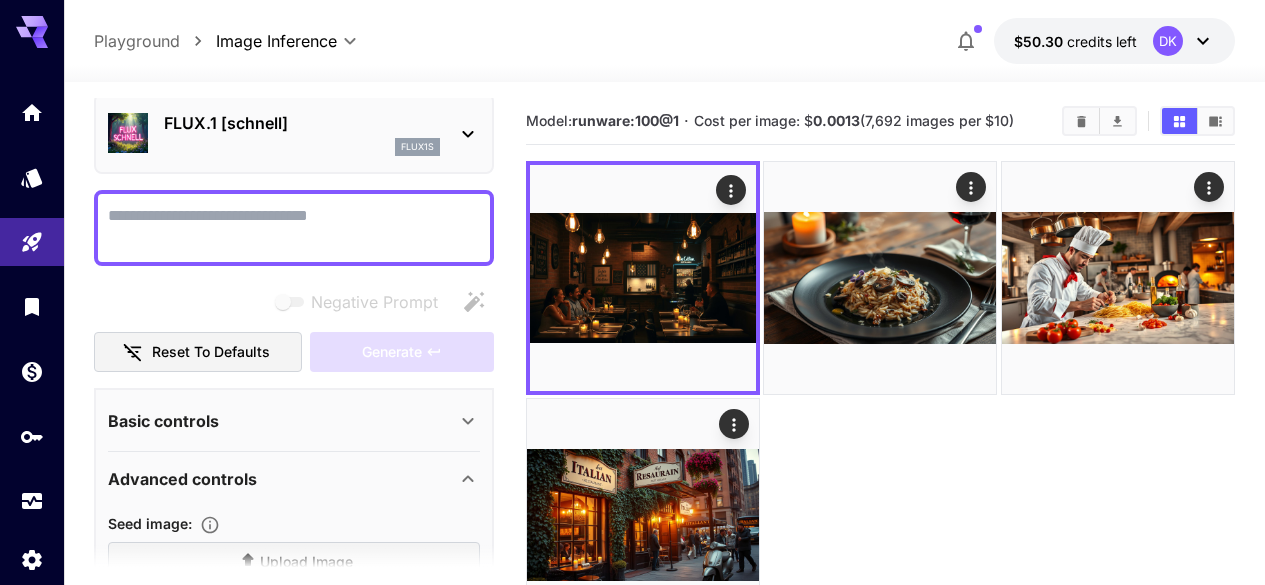 paste on "**********" 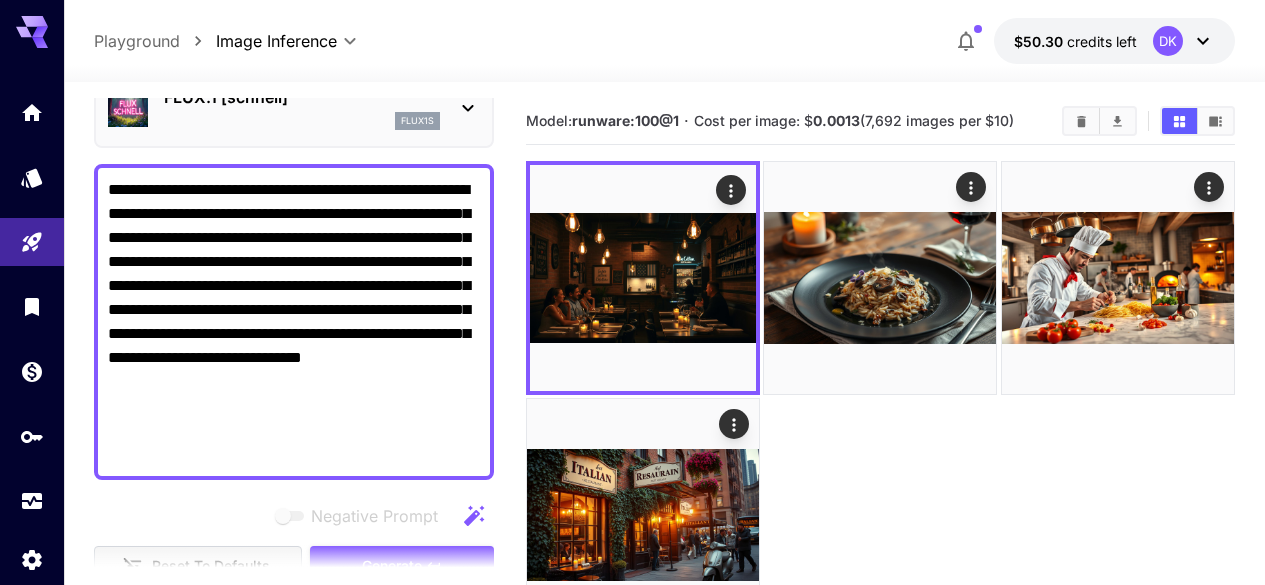 scroll, scrollTop: 103, scrollLeft: 0, axis: vertical 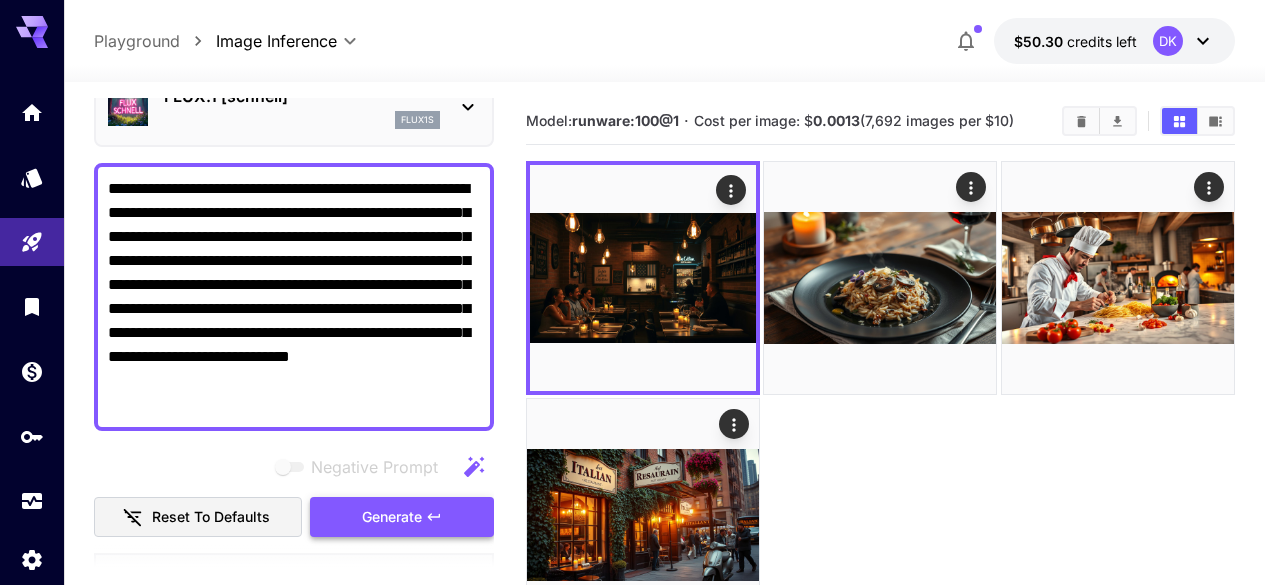 type on "**********" 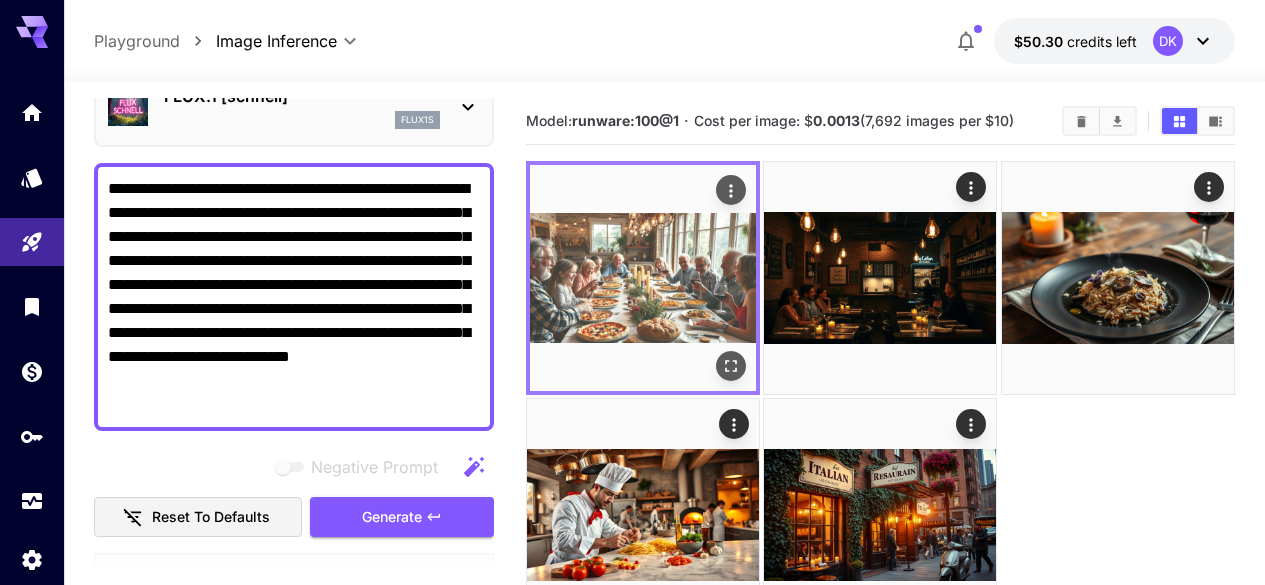 click at bounding box center (643, 278) 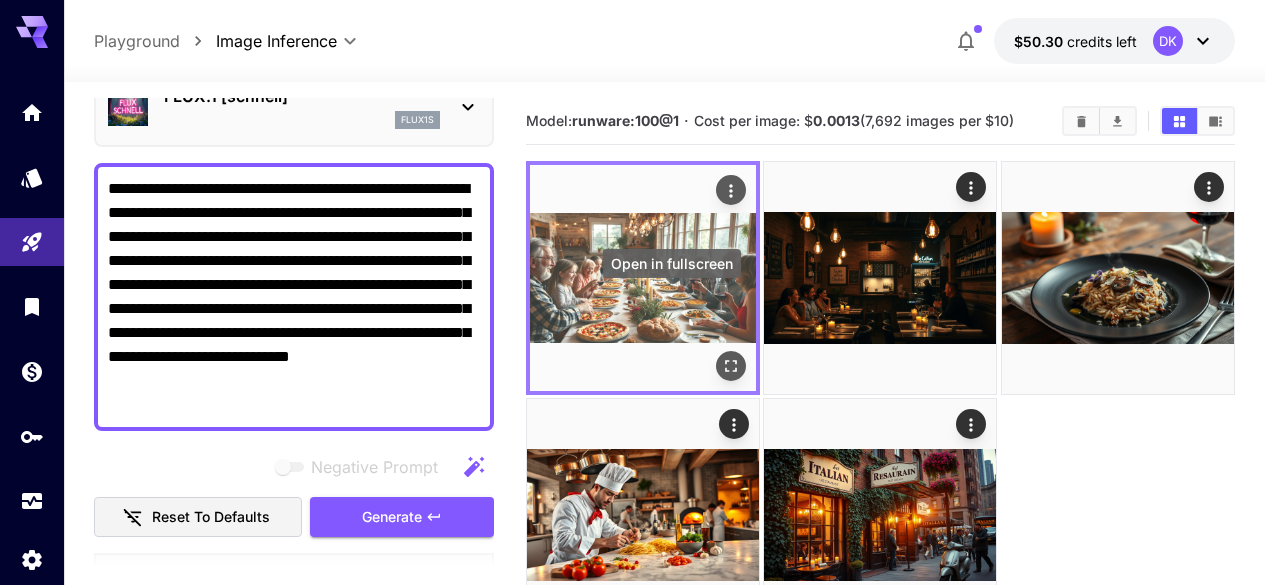 click 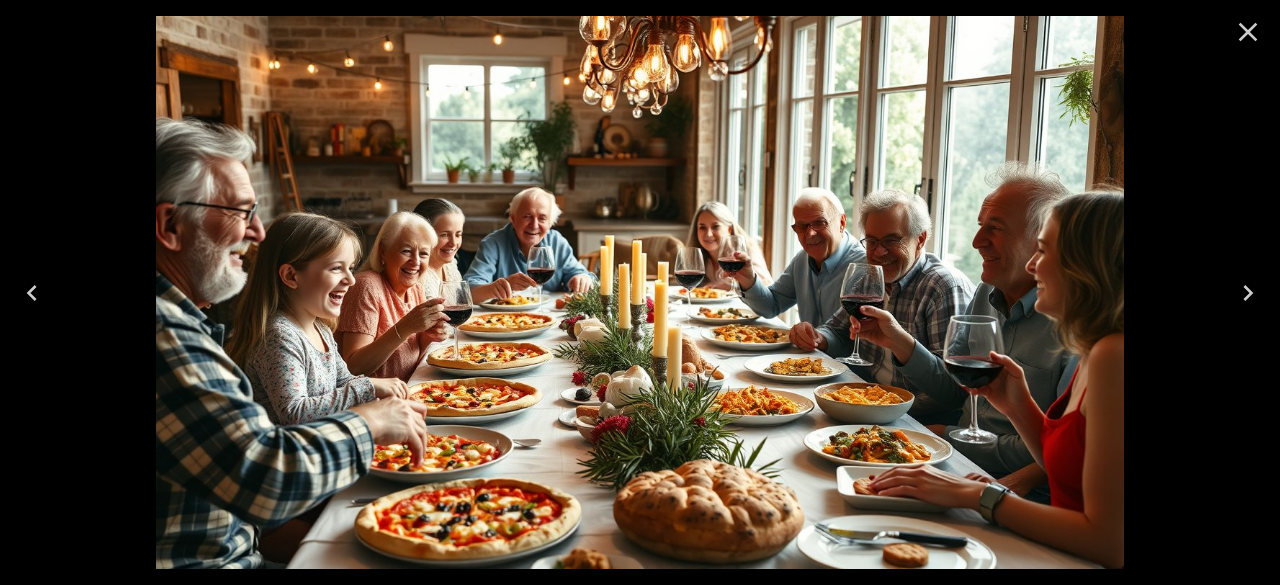 click 